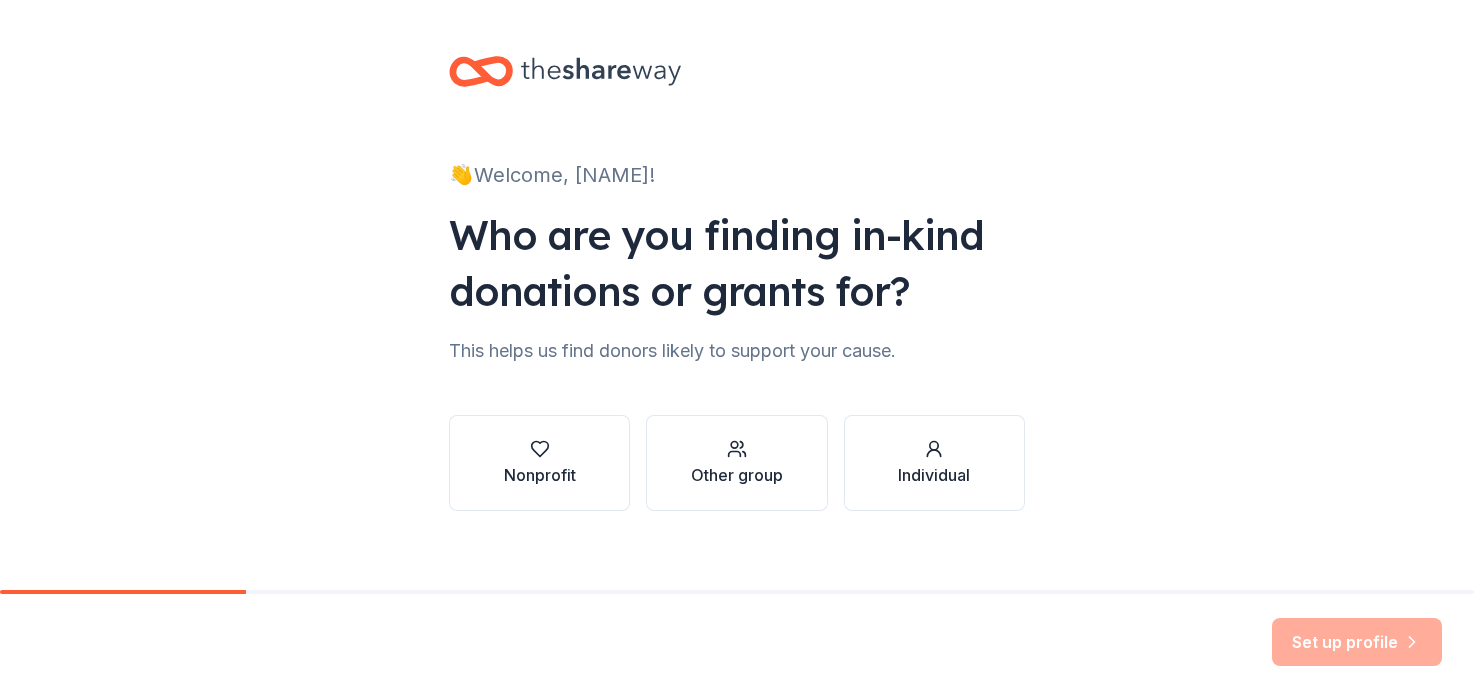 scroll, scrollTop: 0, scrollLeft: 0, axis: both 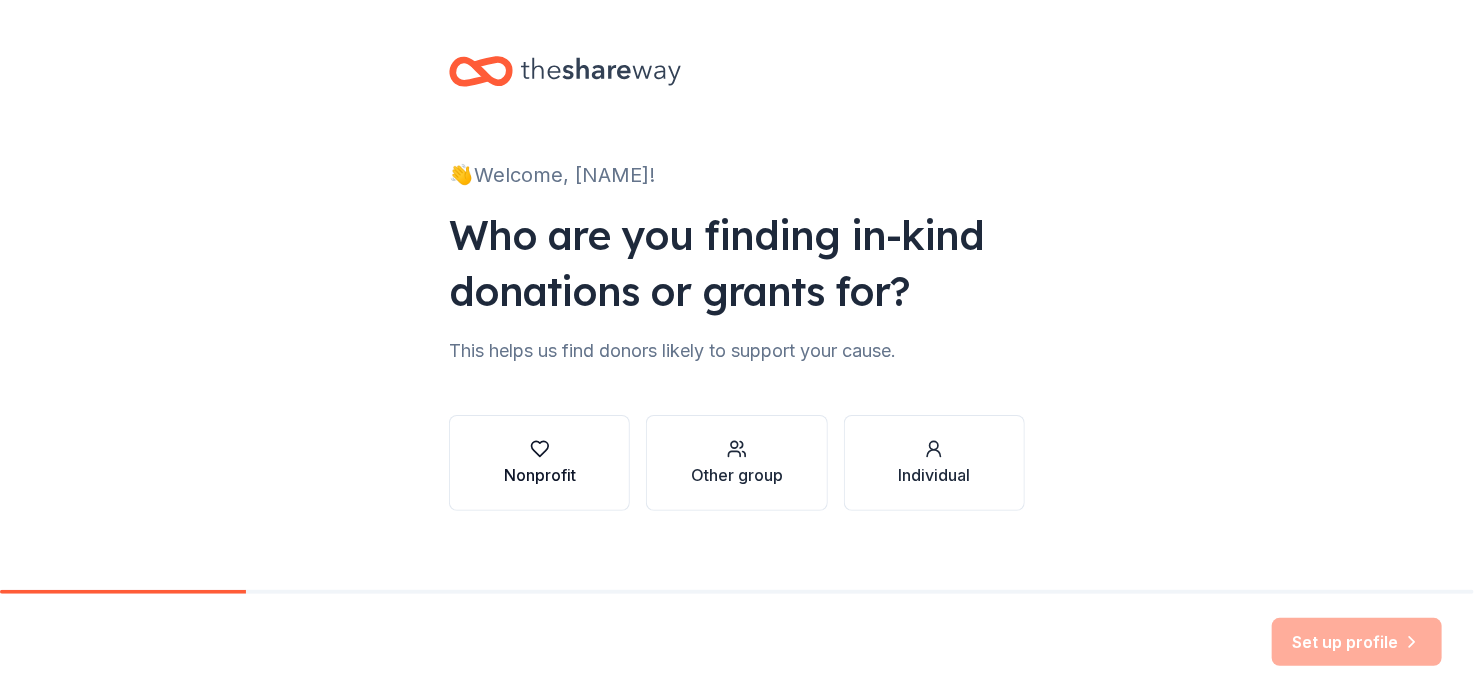 click on "Nonprofit" at bounding box center [540, 475] 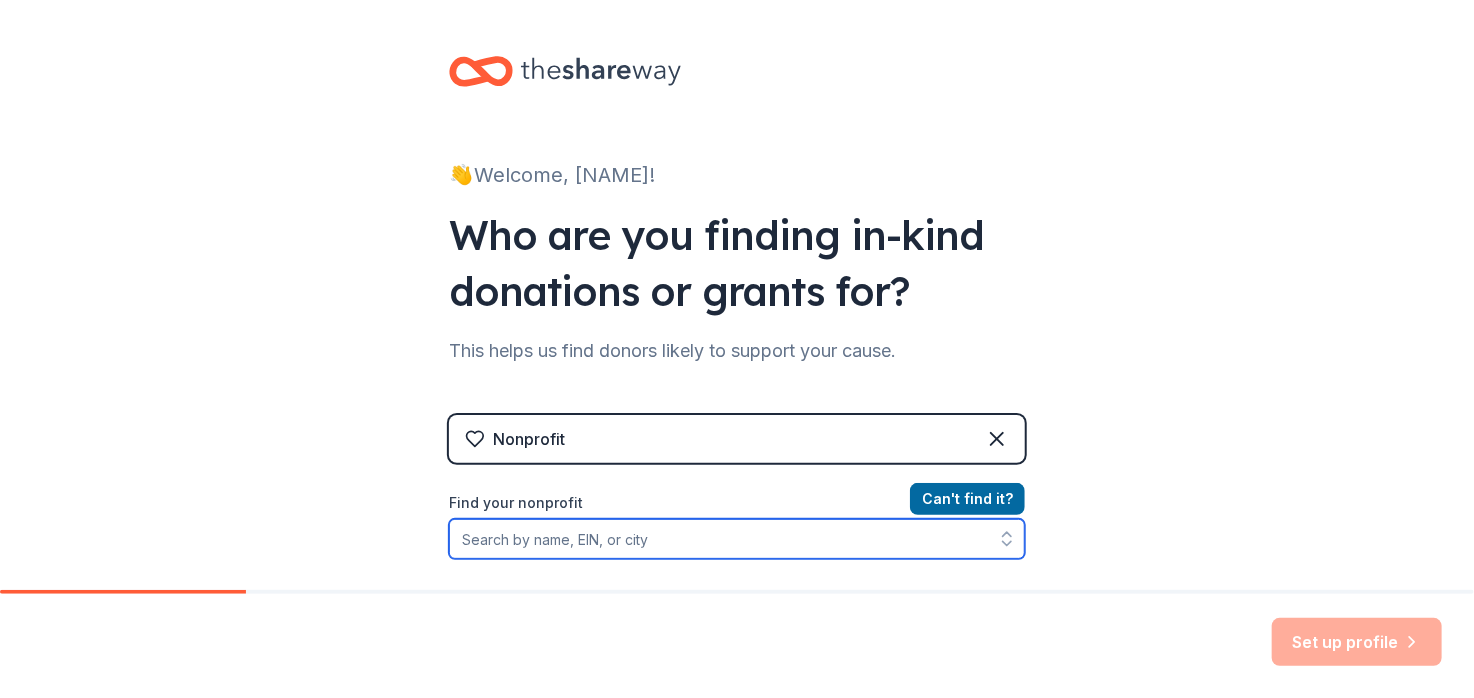 click on "Find your nonprofit" at bounding box center (737, 539) 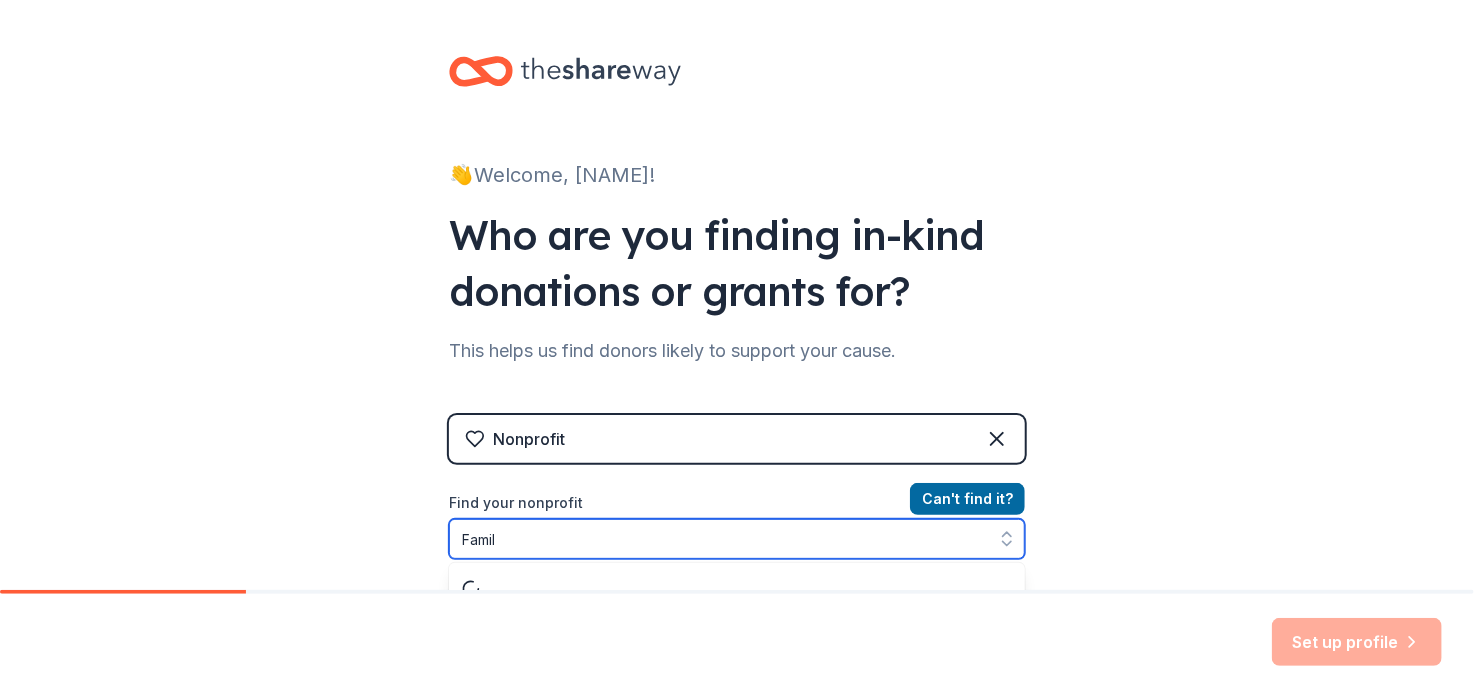 scroll, scrollTop: 68, scrollLeft: 0, axis: vertical 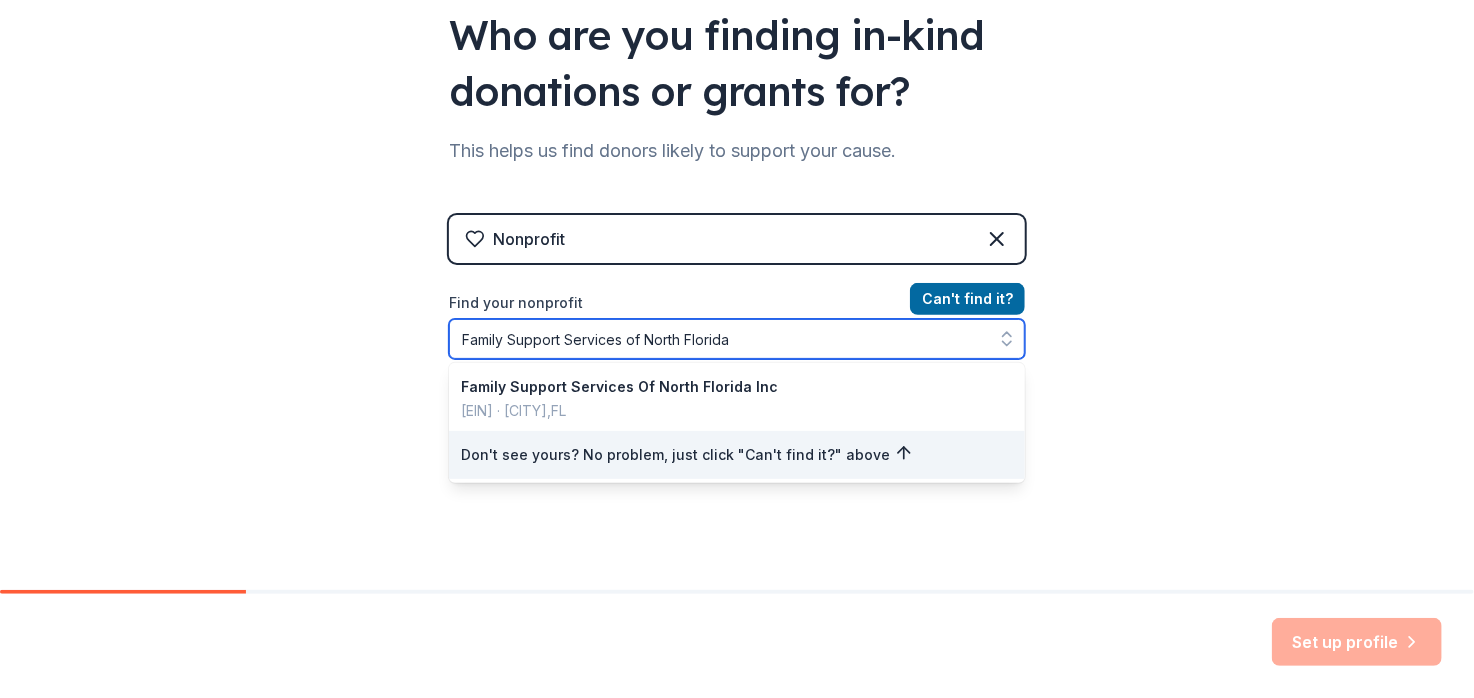 type on "Family Support Services of North Florida" 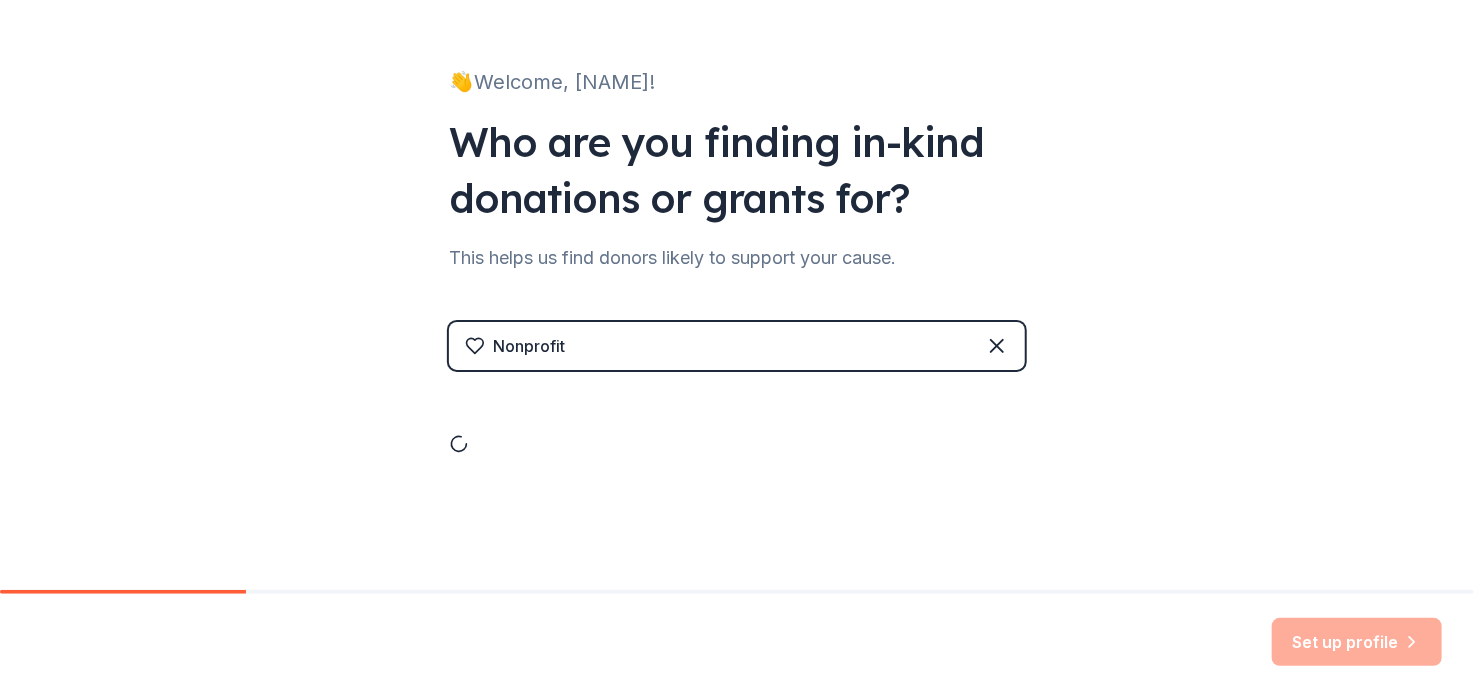 scroll, scrollTop: 92, scrollLeft: 0, axis: vertical 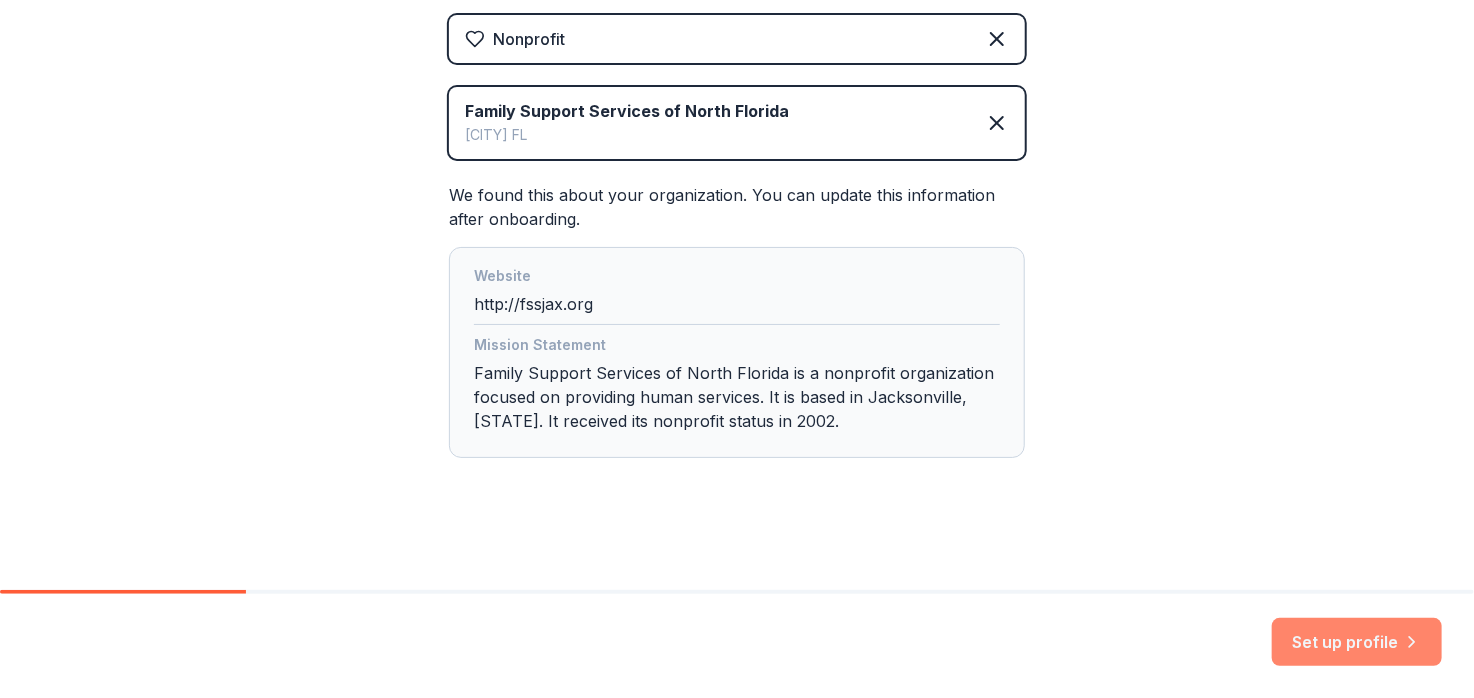 click on "Set up profile" at bounding box center (1357, 642) 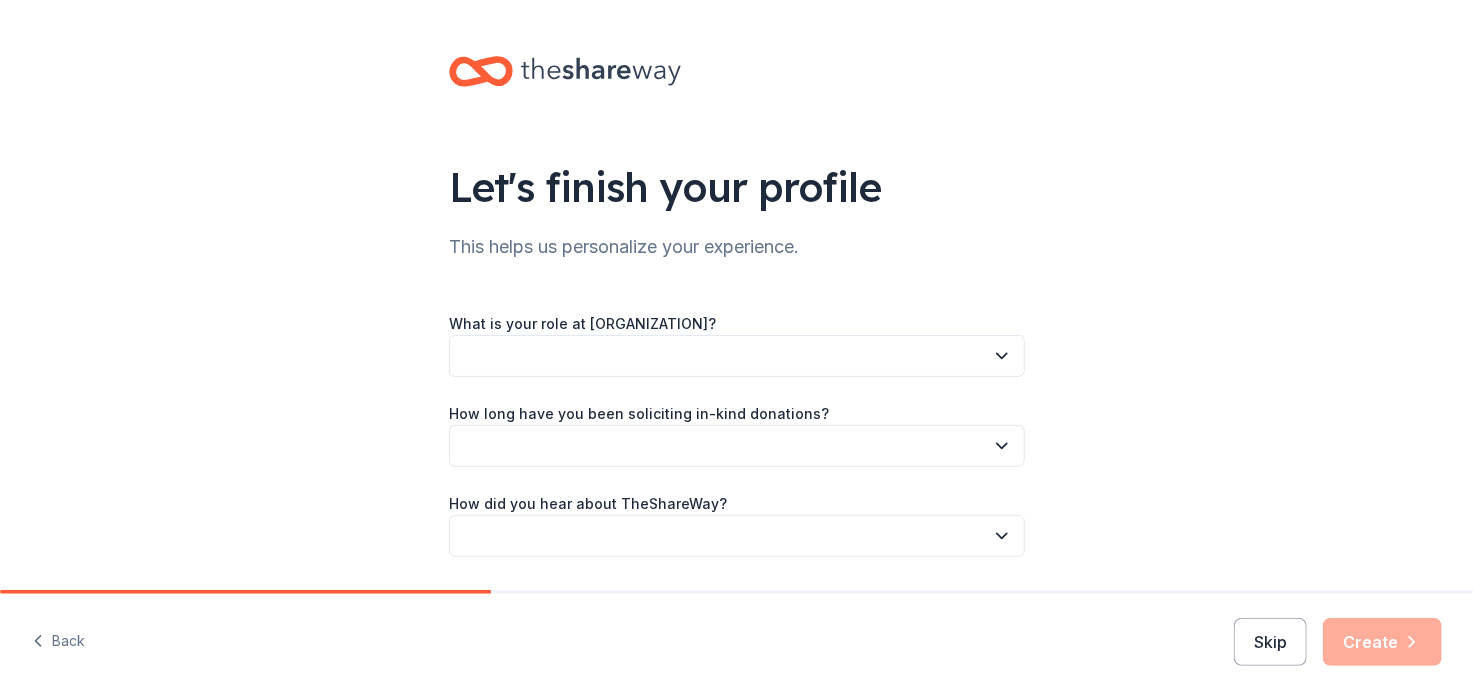 click 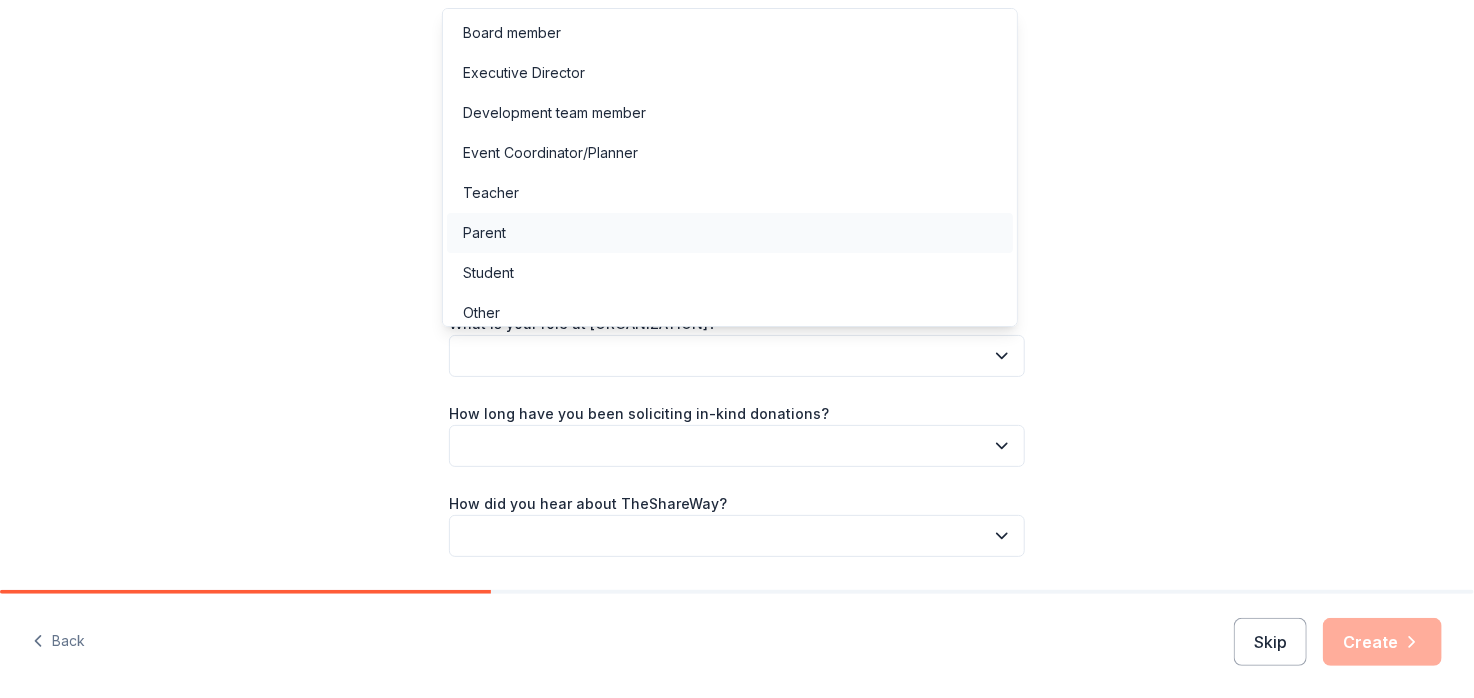 scroll, scrollTop: 10, scrollLeft: 0, axis: vertical 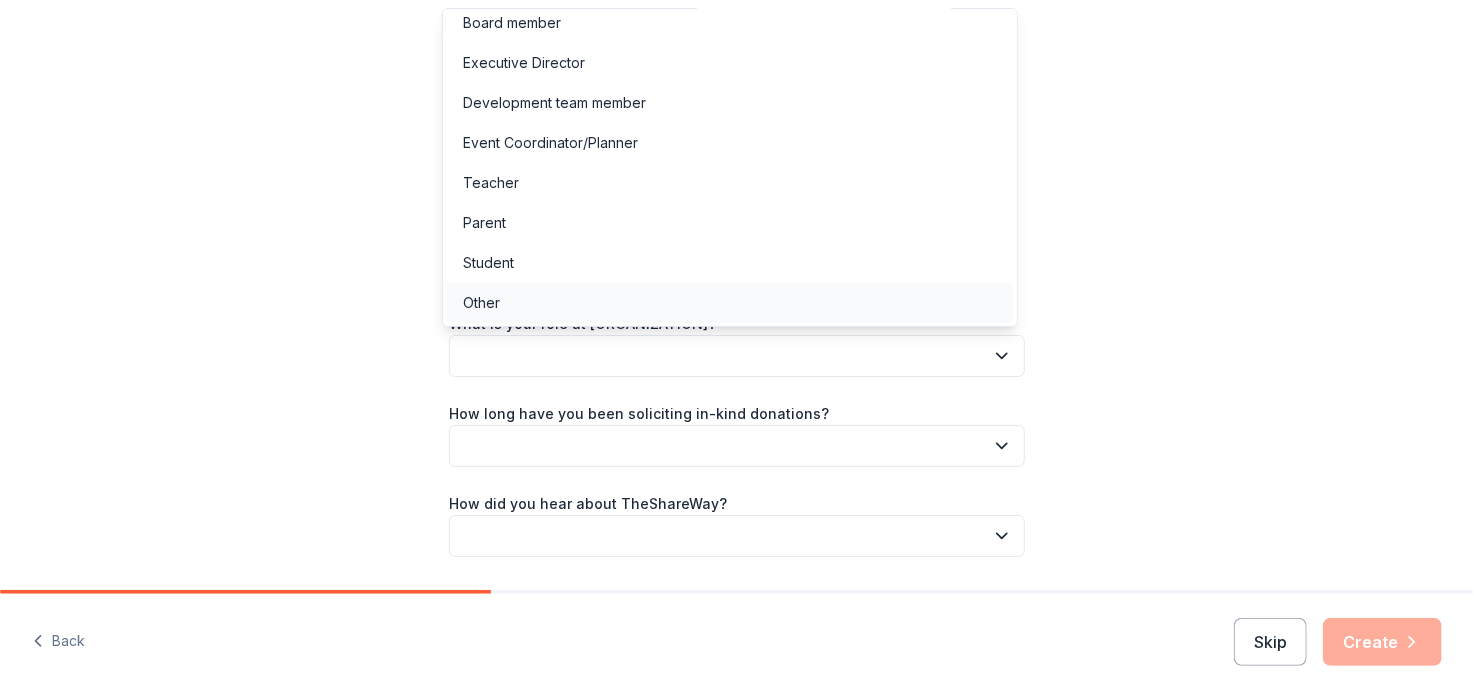 click on "Other" at bounding box center (481, 303) 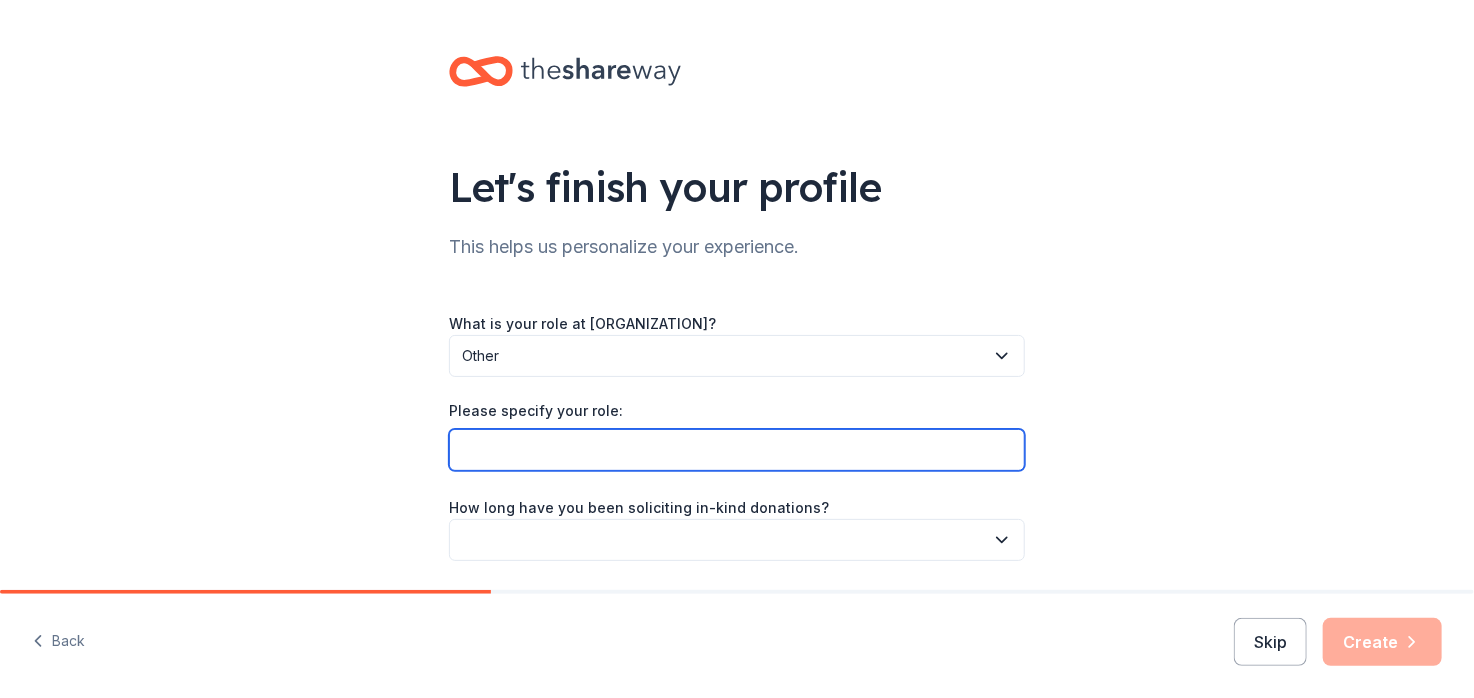 click on "Please specify your role:" at bounding box center (737, 450) 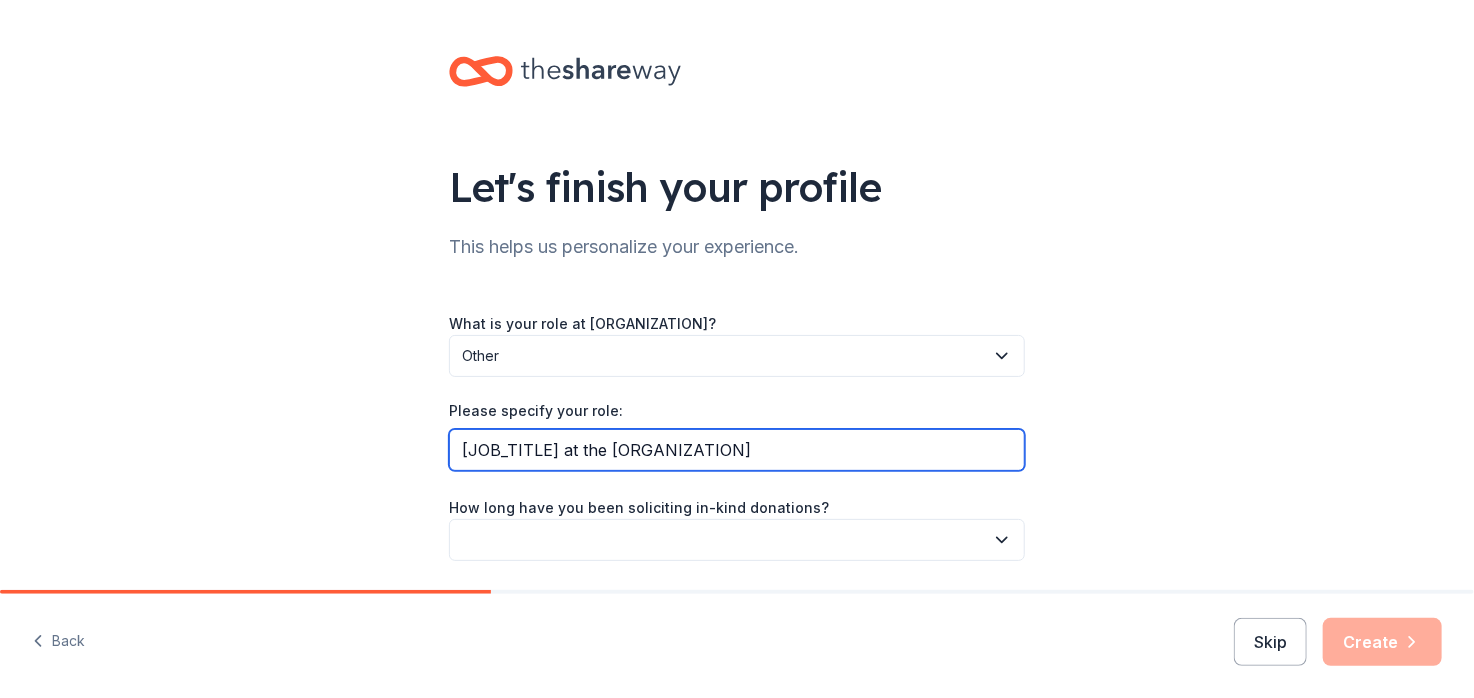 type on "[JOB_TITLE] at the [ORGANIZATION]" 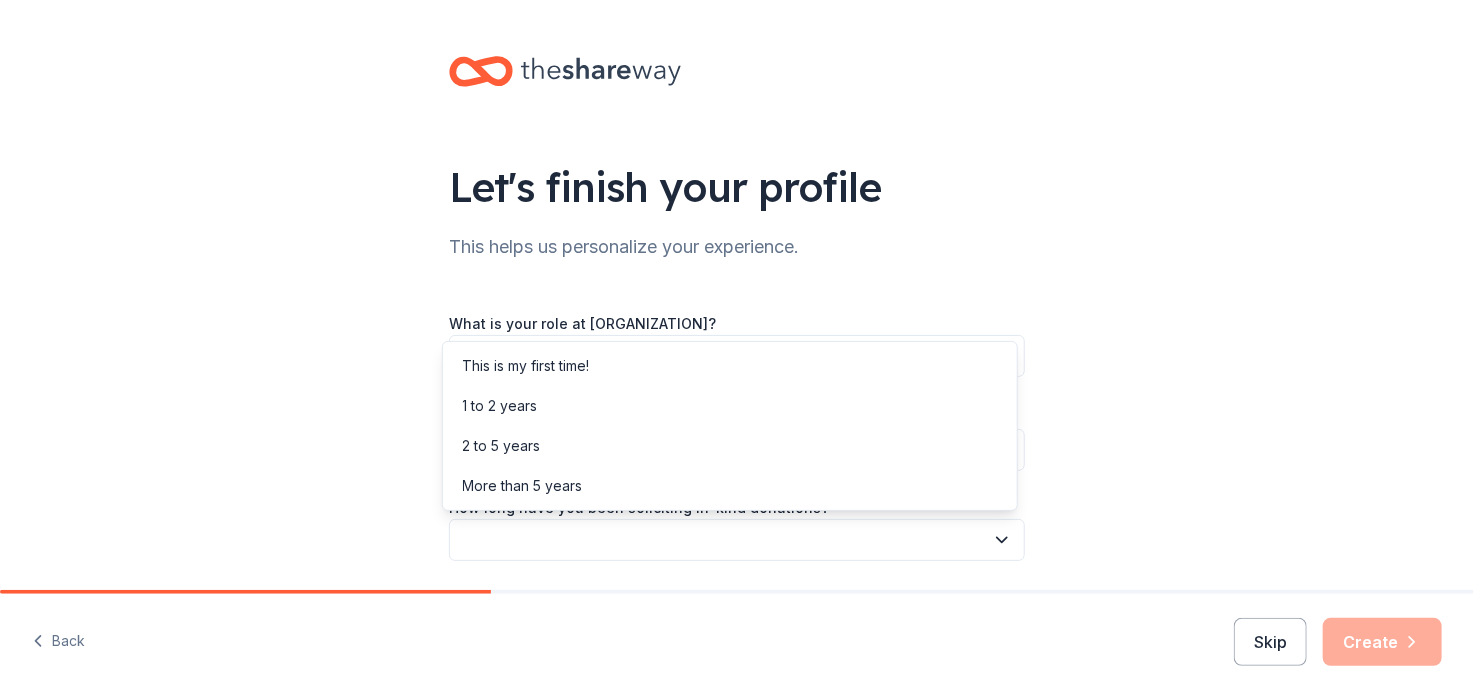 click 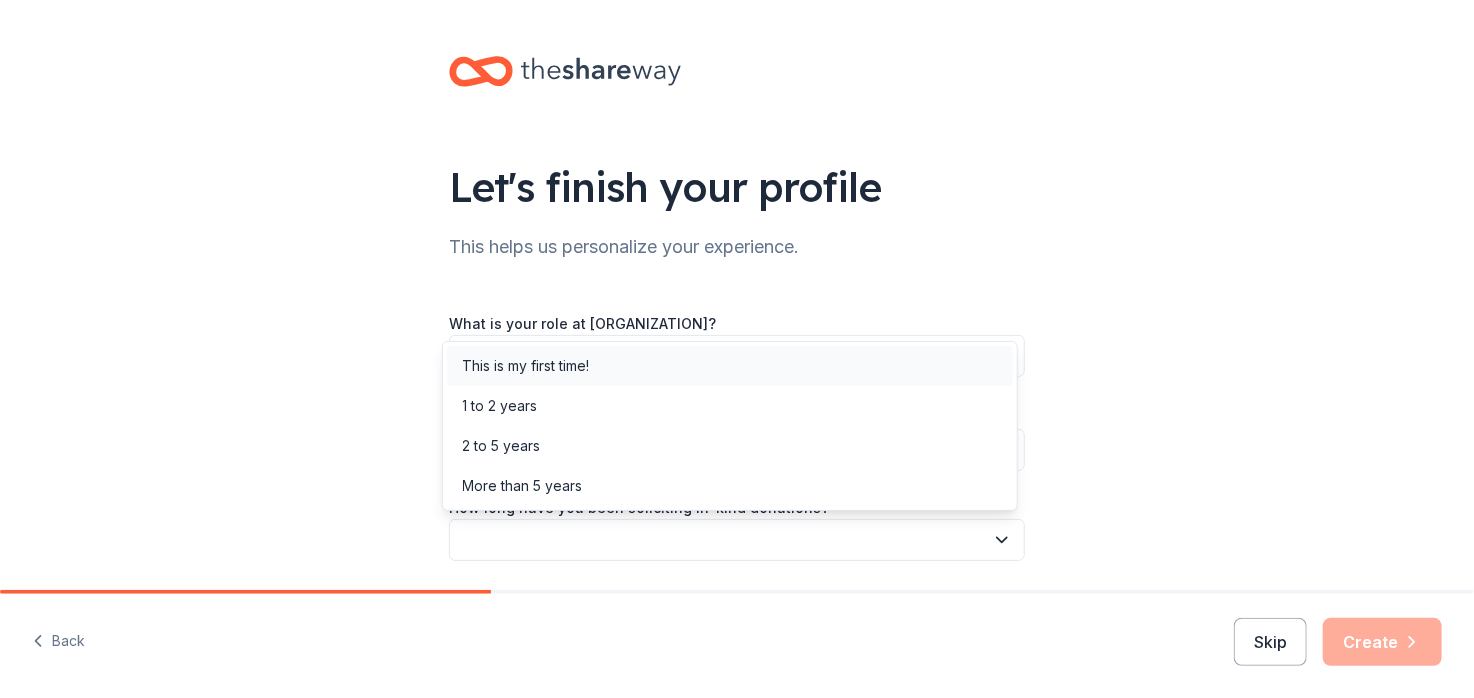click on "This is my first time!" at bounding box center [526, 366] 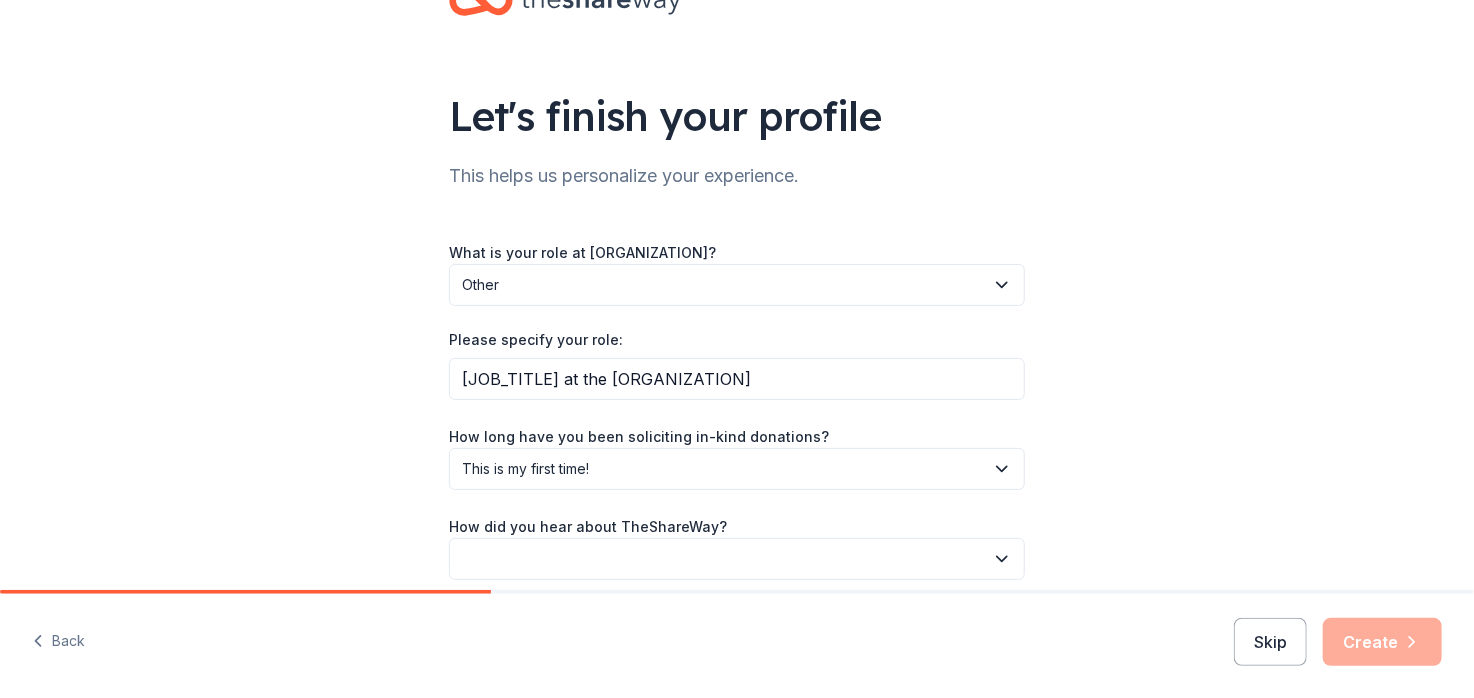 scroll, scrollTop: 156, scrollLeft: 0, axis: vertical 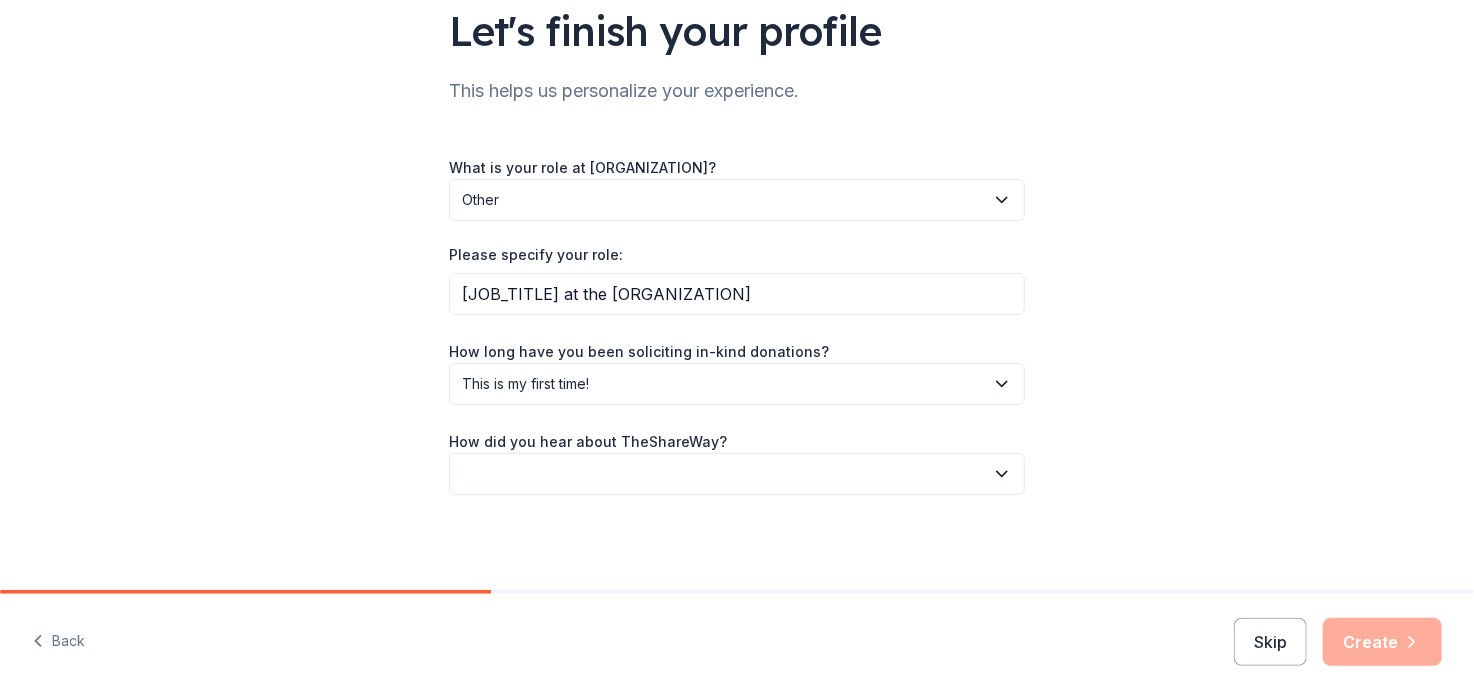 click 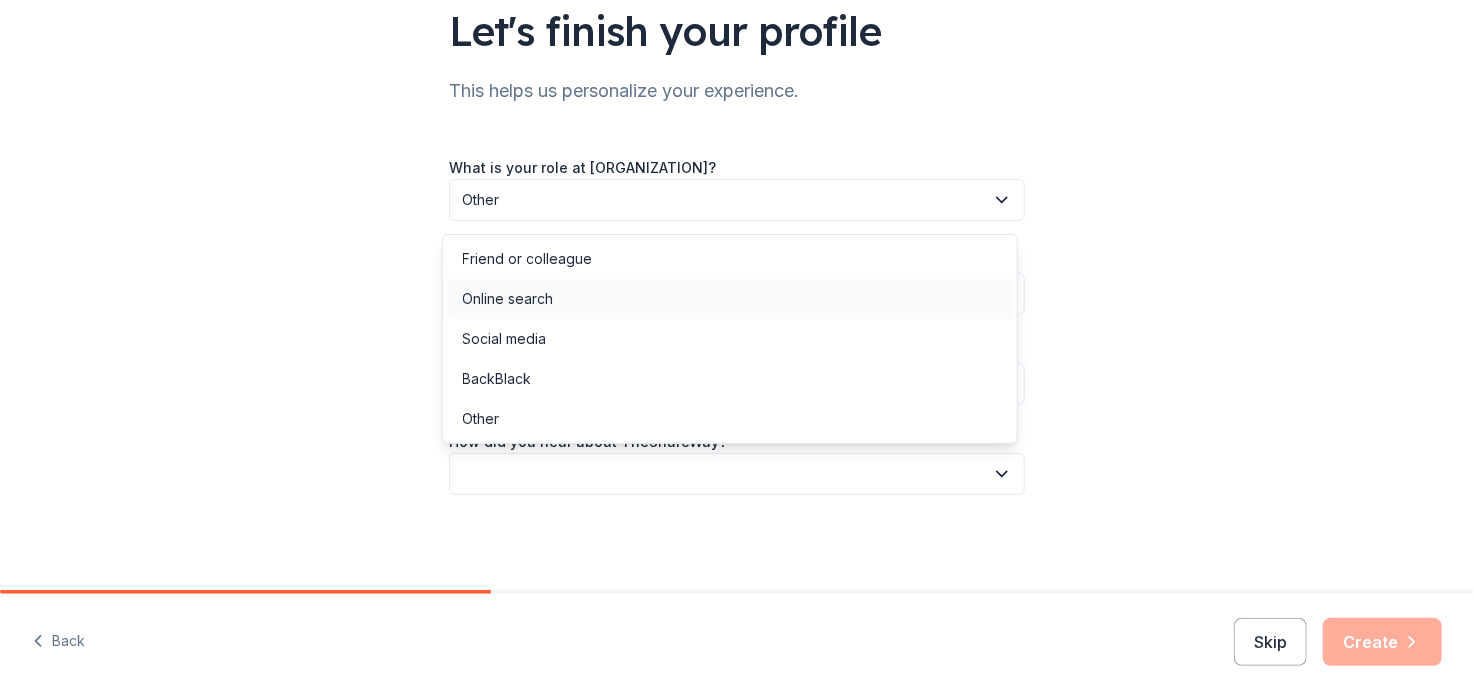 click on "Online search" at bounding box center (508, 299) 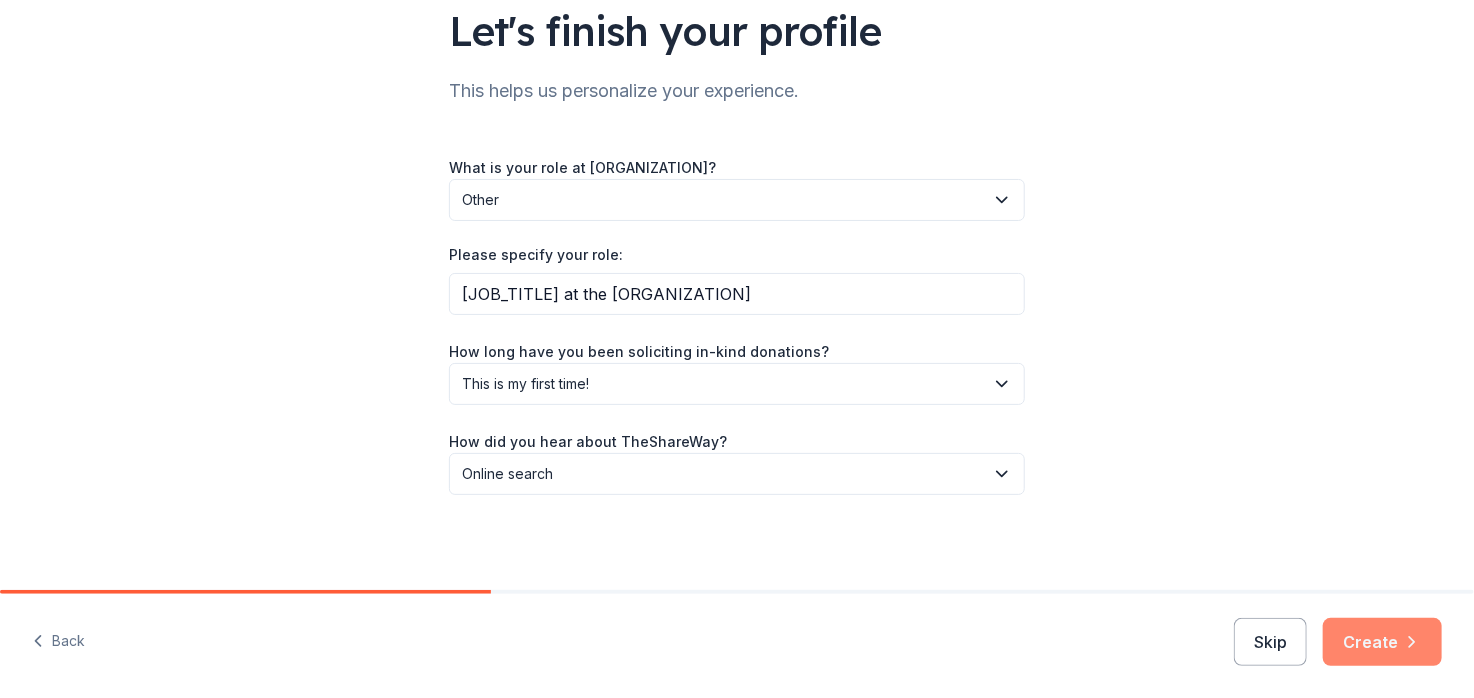 click on "Create" at bounding box center (1382, 642) 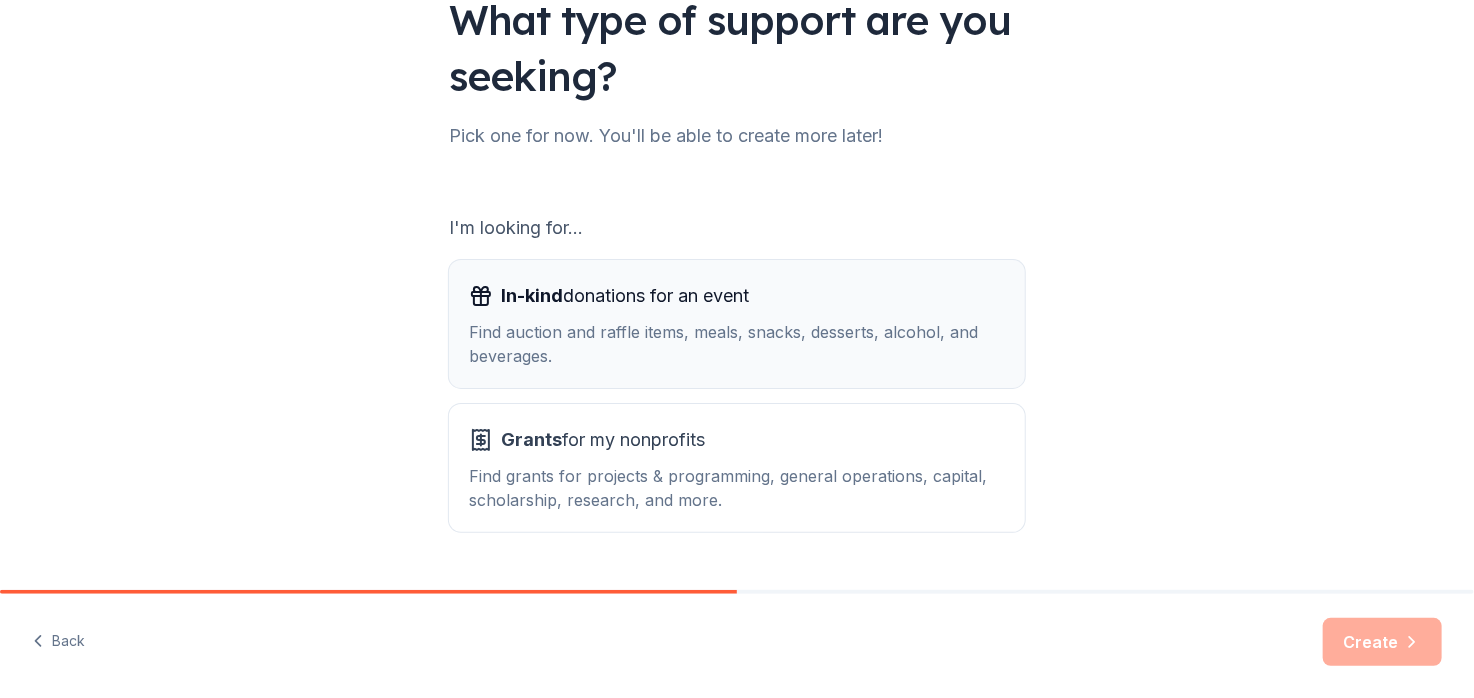 scroll, scrollTop: 200, scrollLeft: 0, axis: vertical 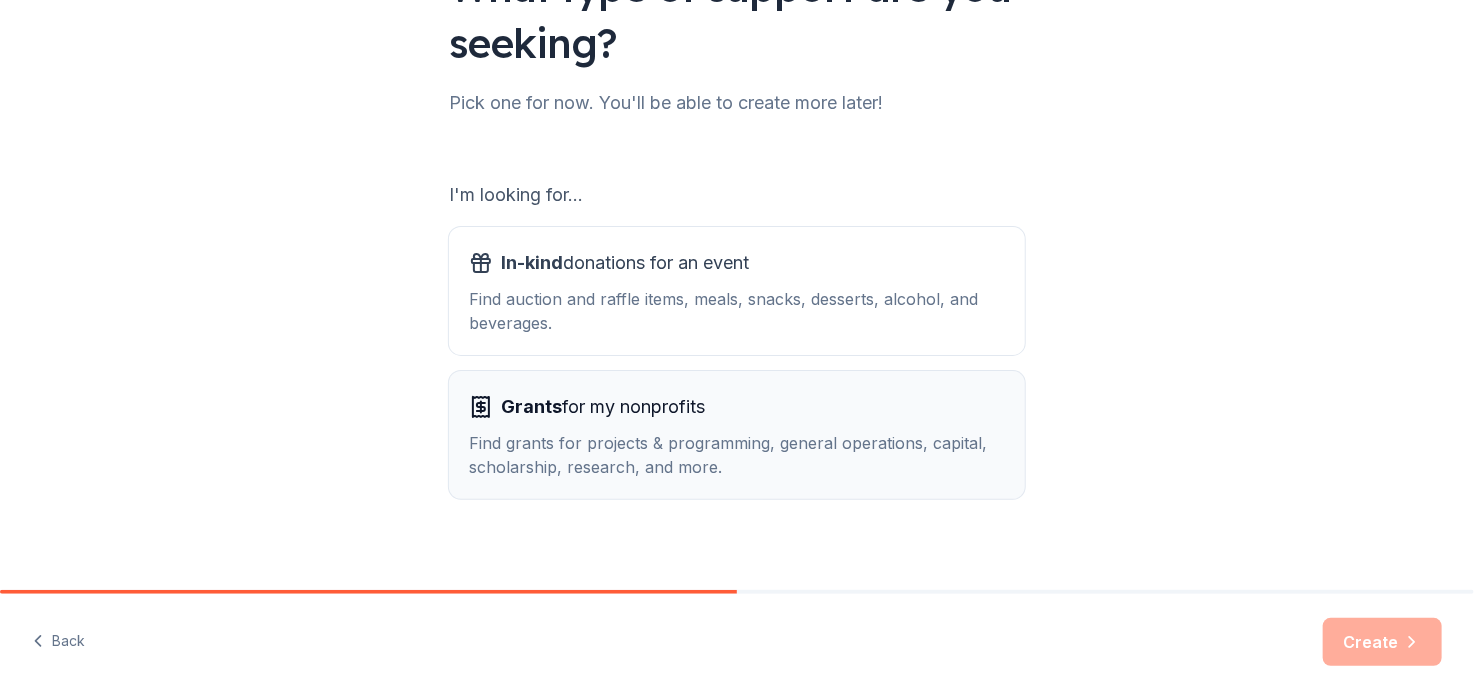click on "Find grants for projects & programming, general operations, capital, scholarship, research, and more." at bounding box center [737, 455] 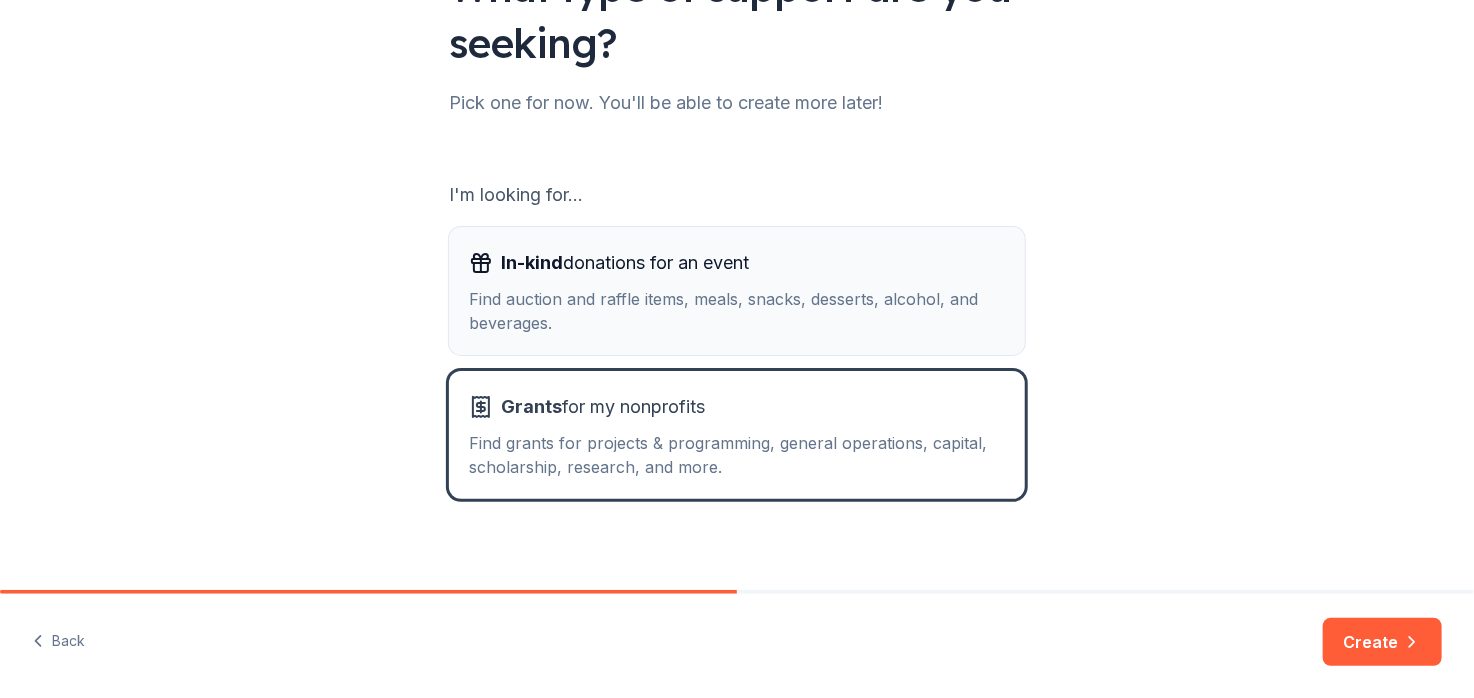 click on "Find auction and raffle items, meals, snacks, desserts, alcohol, and beverages." at bounding box center (737, 311) 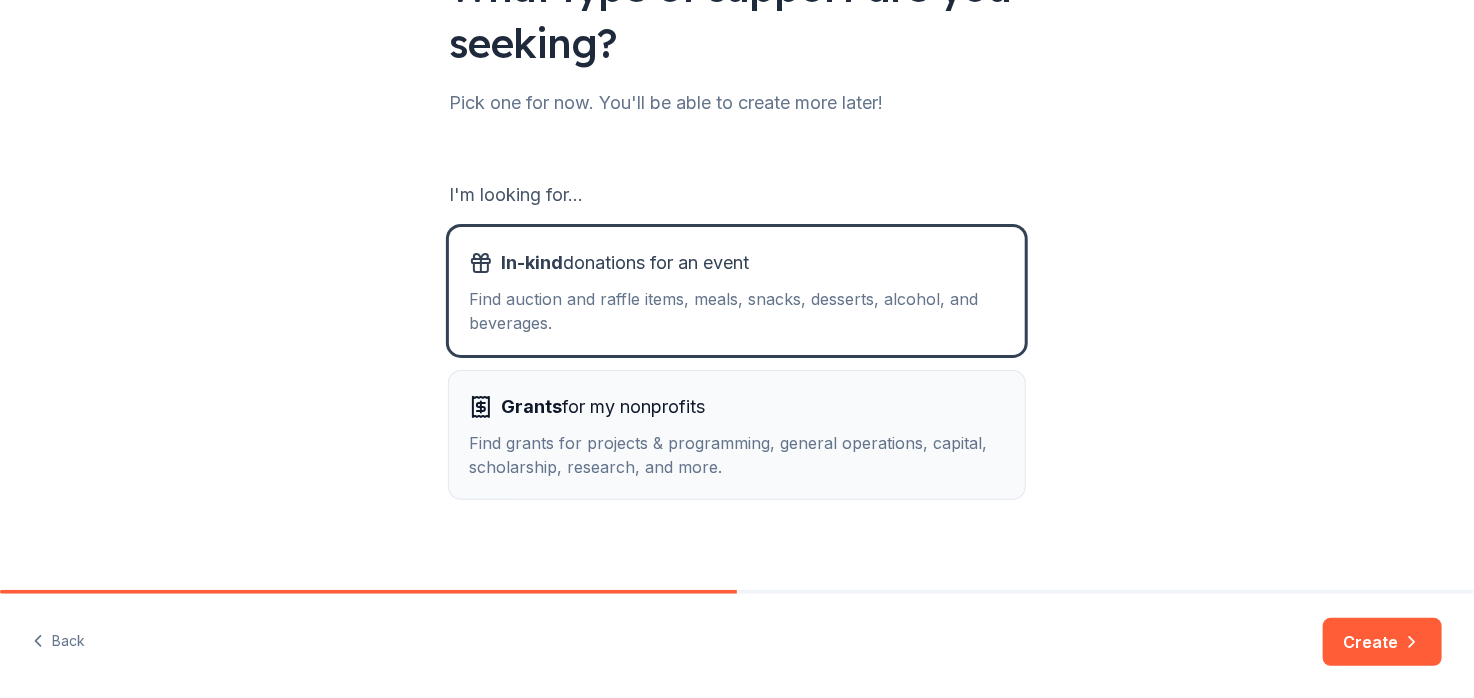 click on "Find grants for projects & programming, general operations, capital, scholarship, research, and more." at bounding box center (737, 455) 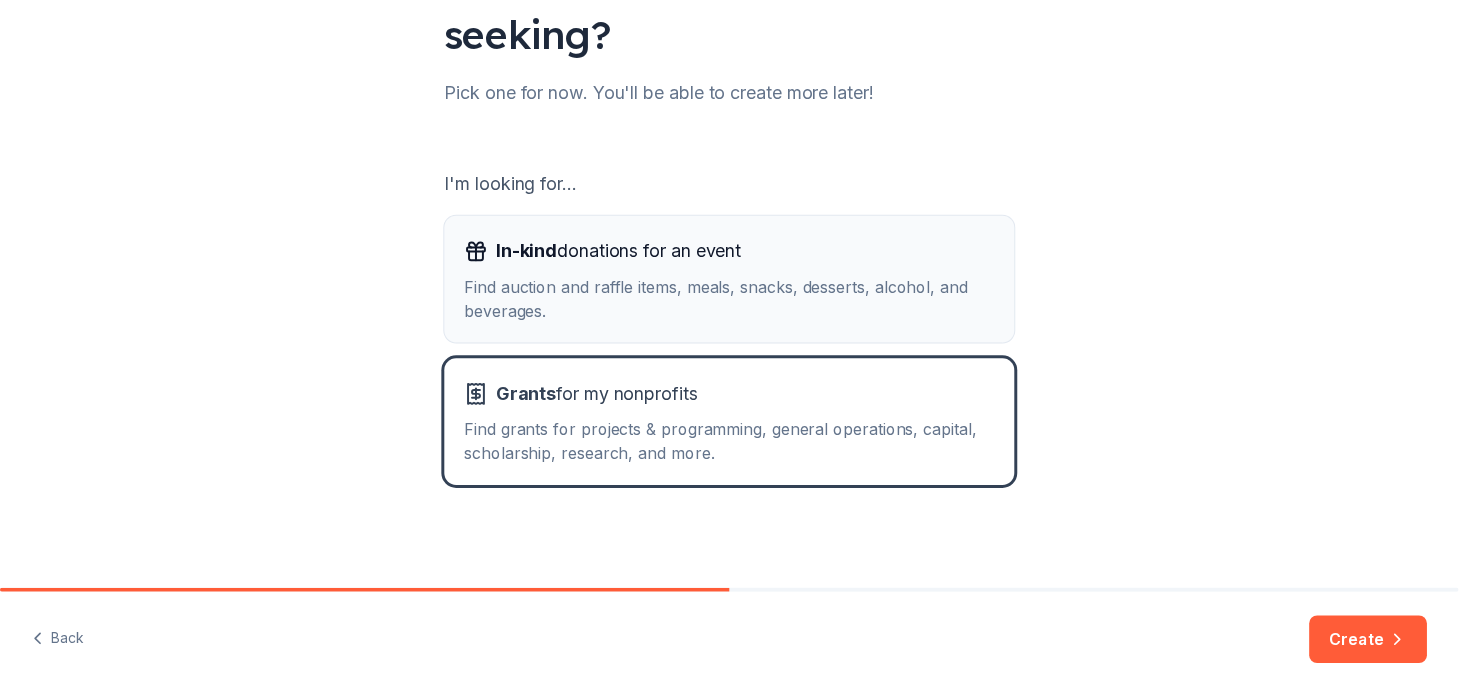 scroll, scrollTop: 216, scrollLeft: 0, axis: vertical 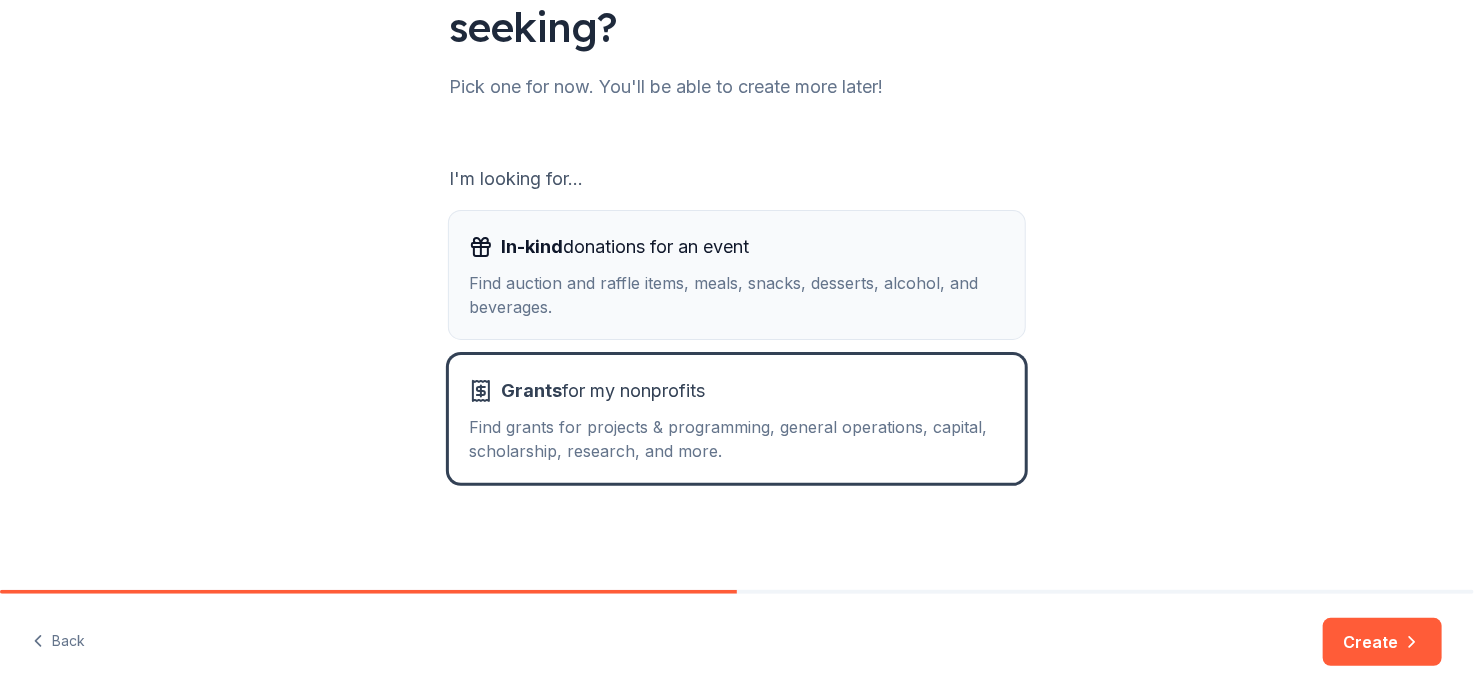 click on "Find auction and raffle items, meals, snacks, desserts, alcohol, and beverages." at bounding box center [737, 295] 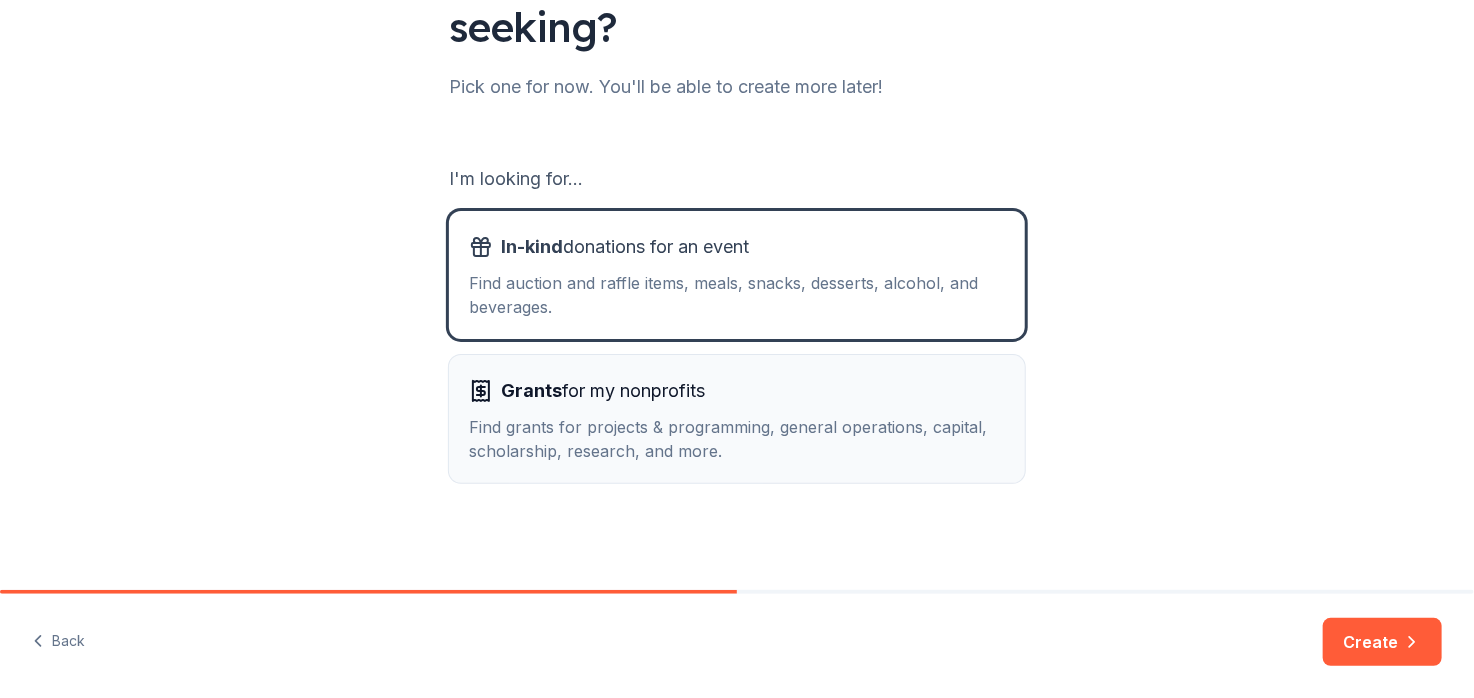 click on "Find grants for projects & programming, general operations, capital, scholarship, research, and more." at bounding box center (737, 439) 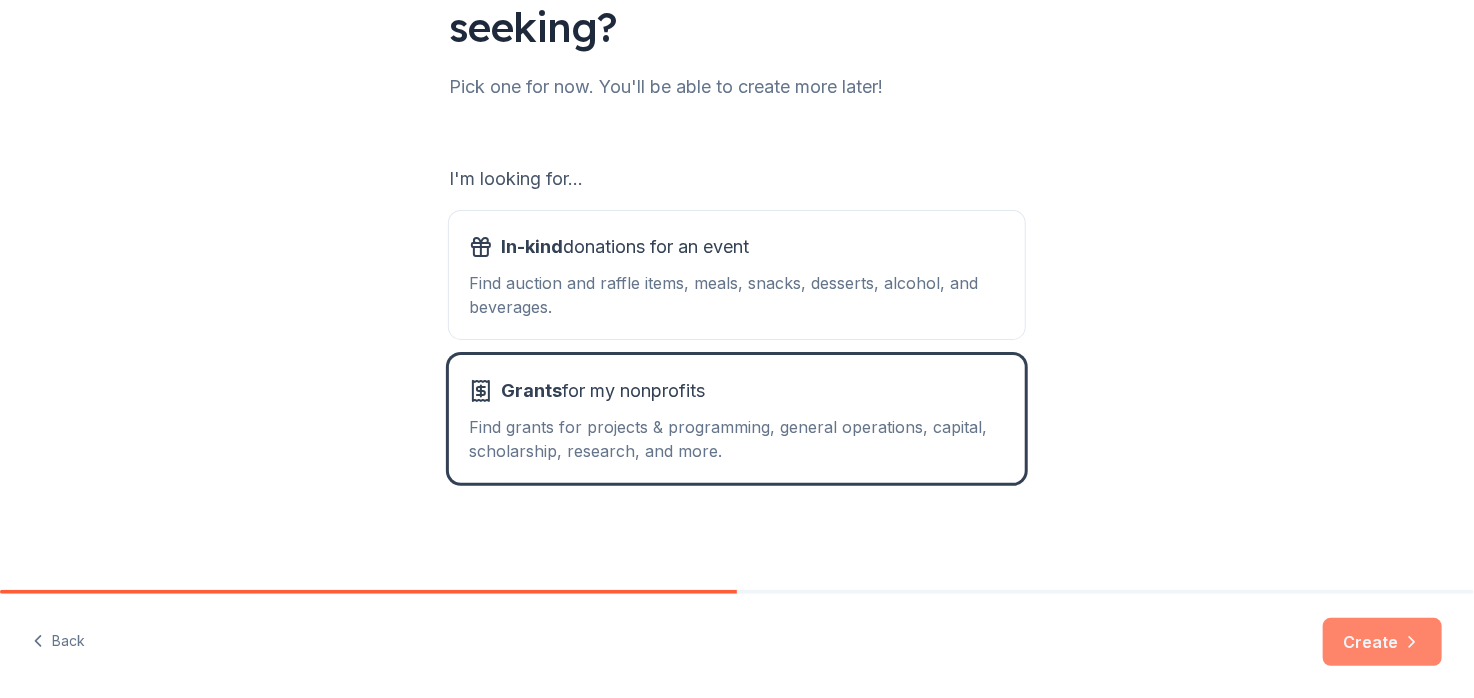 click on "Create" at bounding box center [1382, 642] 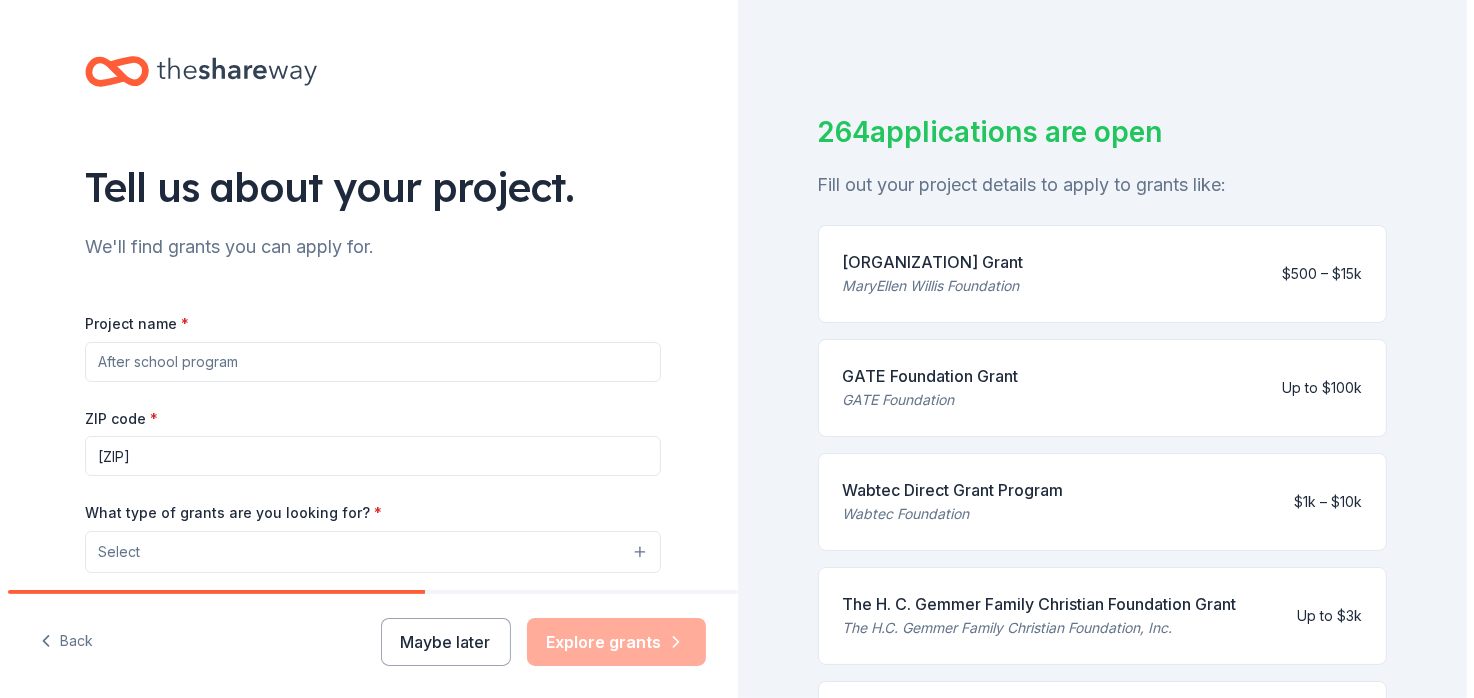 scroll, scrollTop: 0, scrollLeft: 0, axis: both 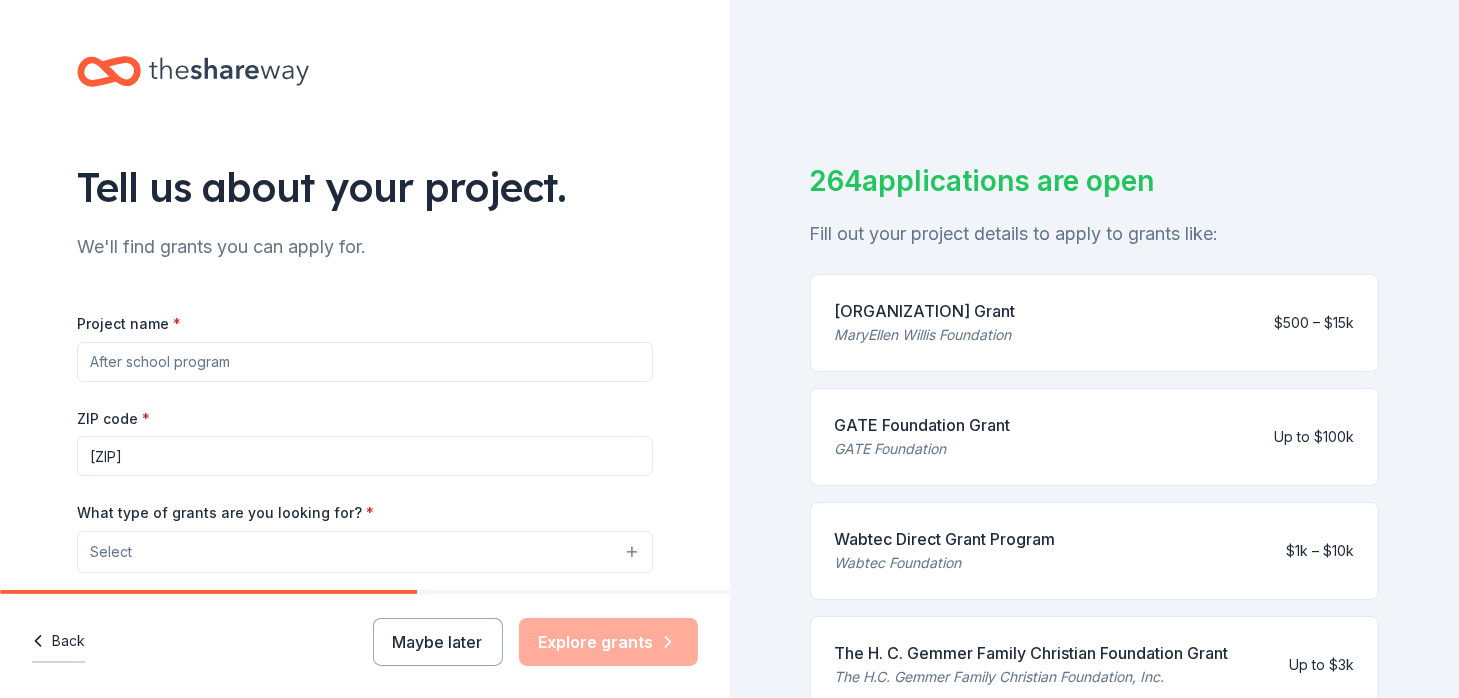 click on "Back" at bounding box center (58, 642) 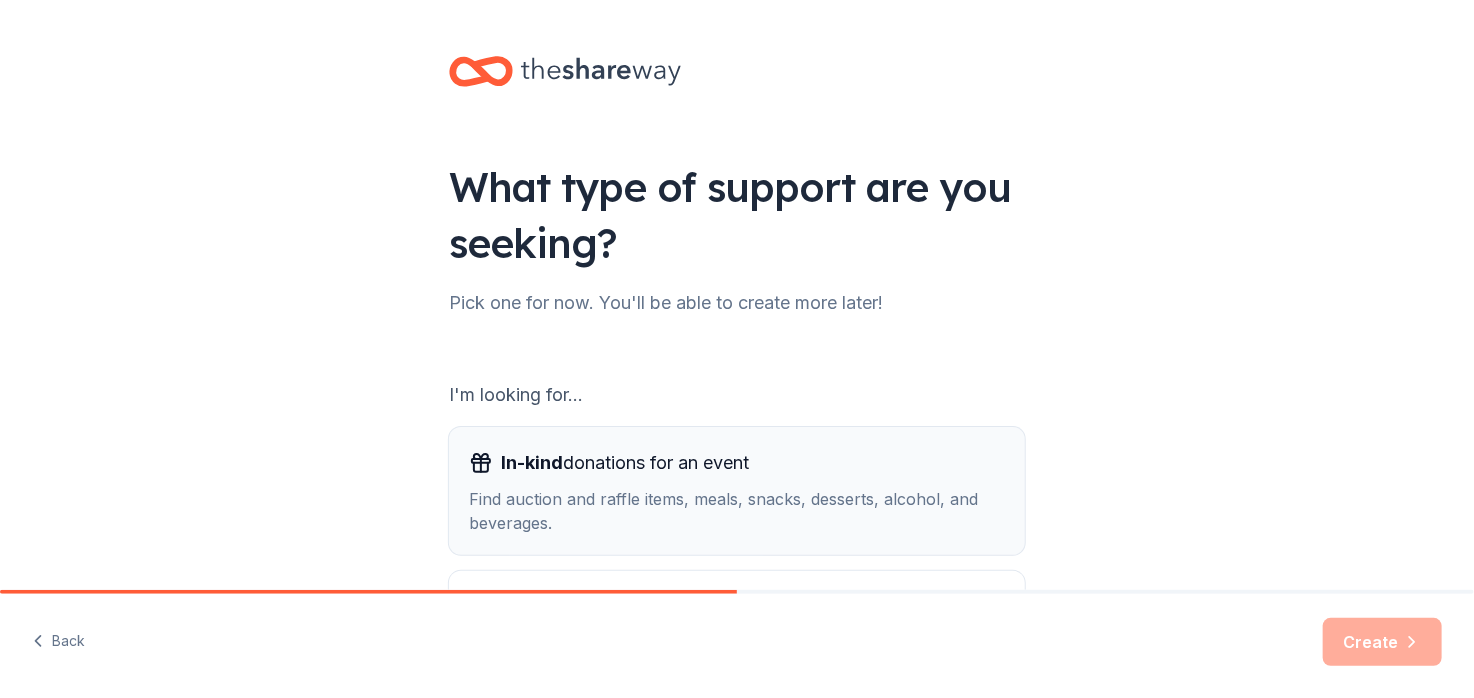 click on "Find auction and raffle items, meals, snacks, desserts, alcohol, and beverages." at bounding box center [737, 511] 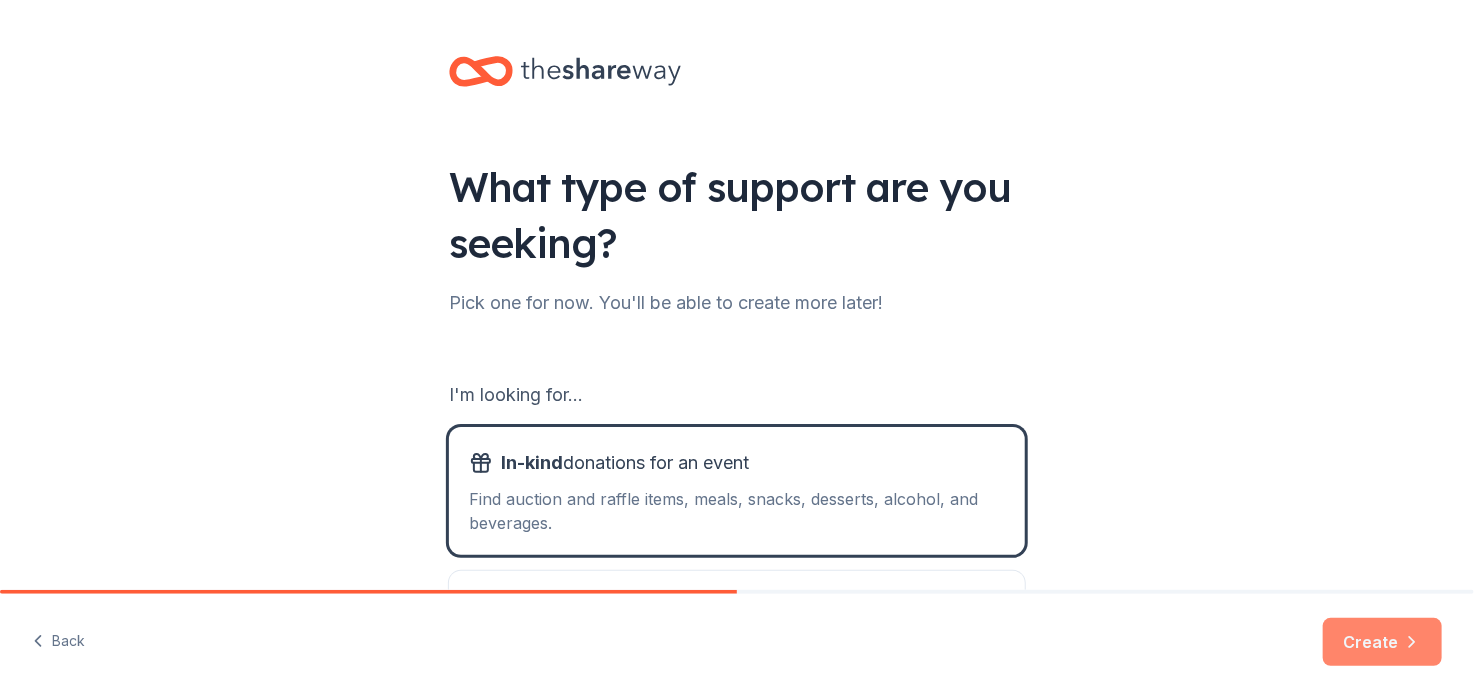 click on "Create" at bounding box center (1382, 642) 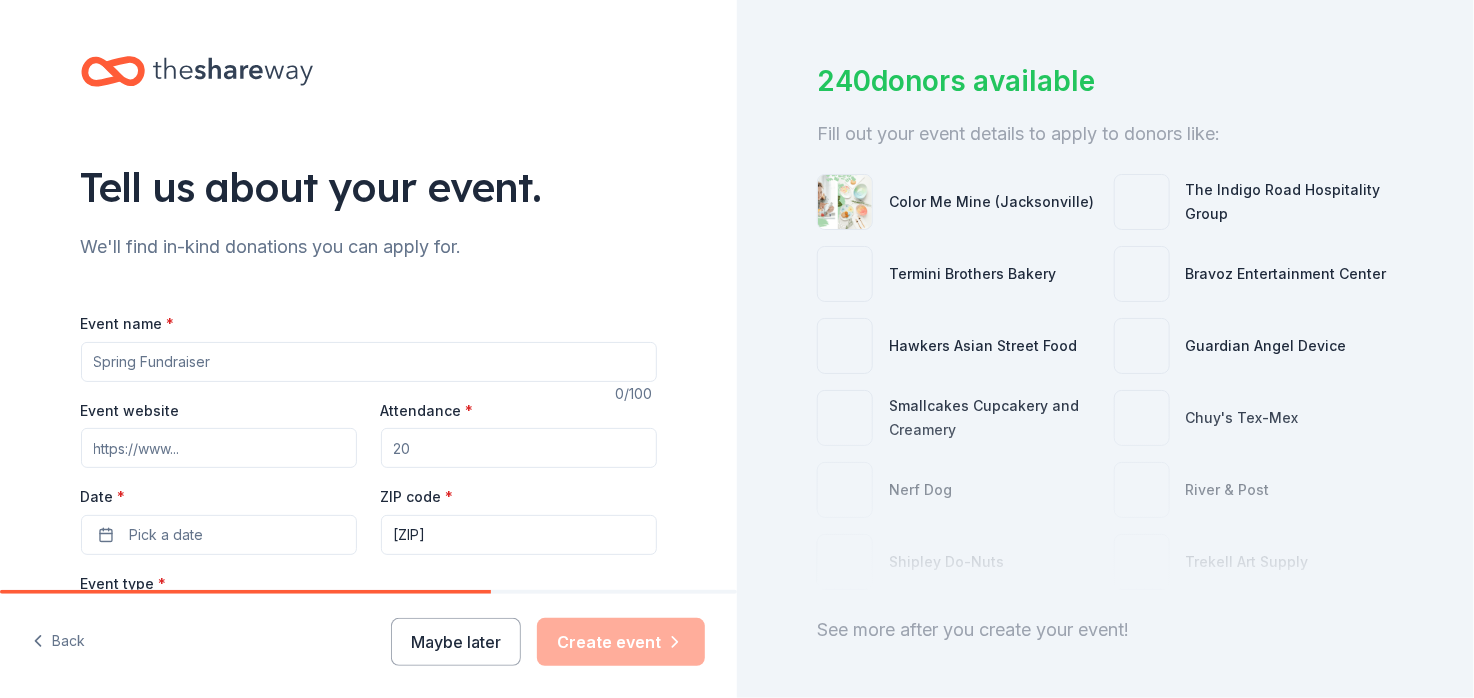scroll, scrollTop: 191, scrollLeft: 0, axis: vertical 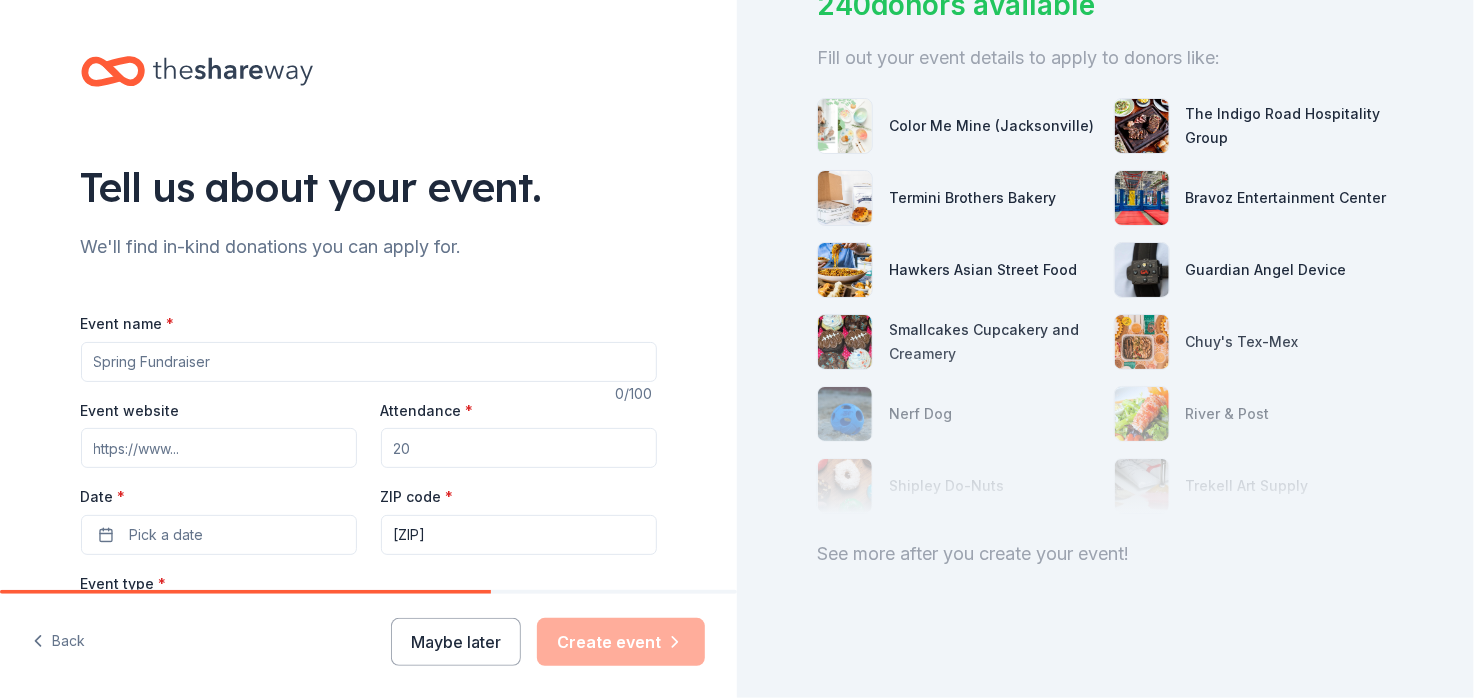 click on "Event name *" at bounding box center (369, 362) 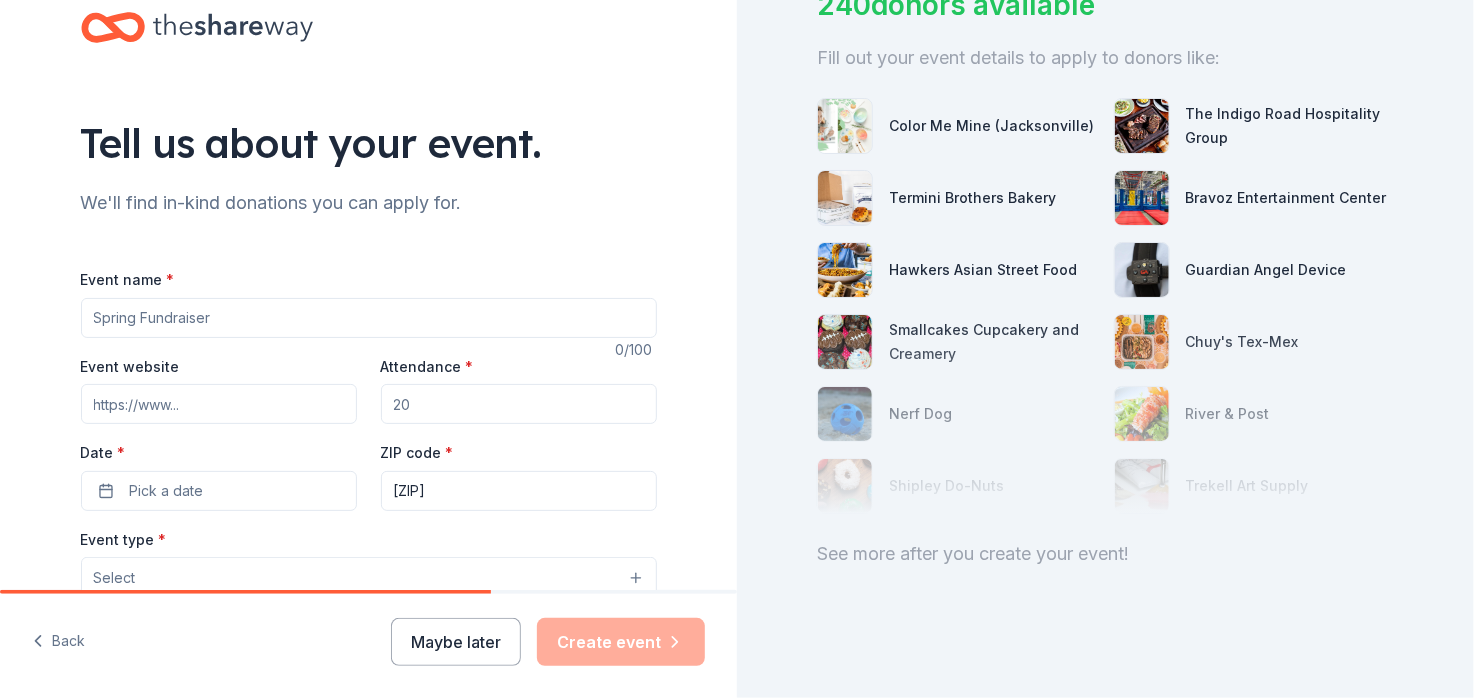 scroll, scrollTop: 40, scrollLeft: 0, axis: vertical 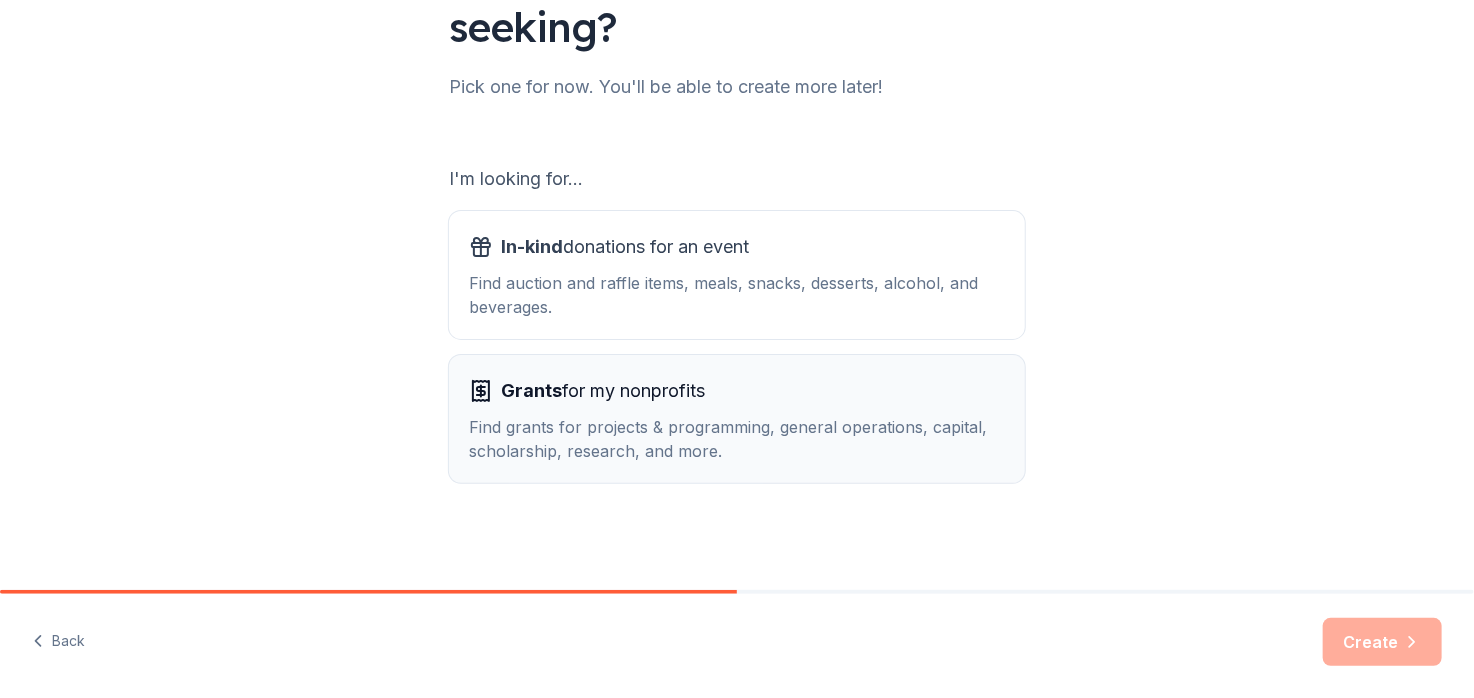 click on "Grants  for my nonprofits" at bounding box center [603, 391] 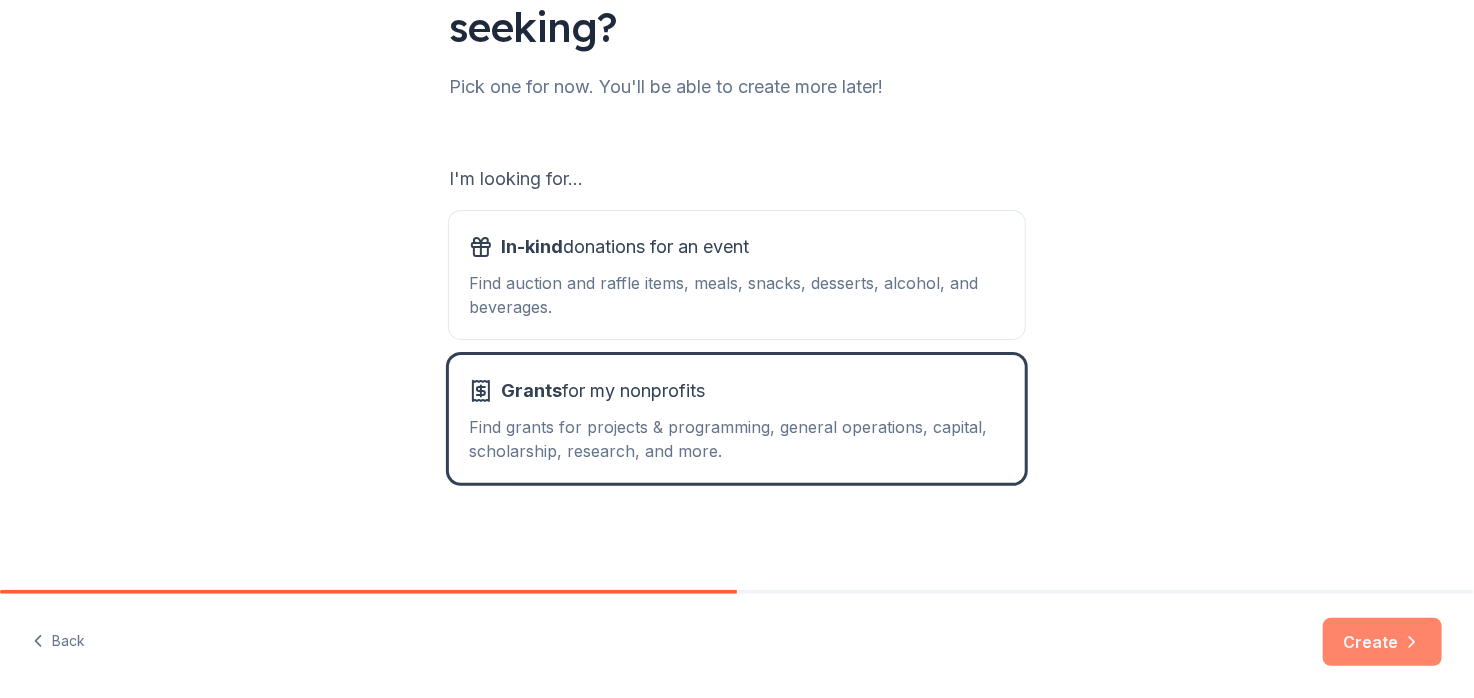 click on "Create" at bounding box center [1382, 642] 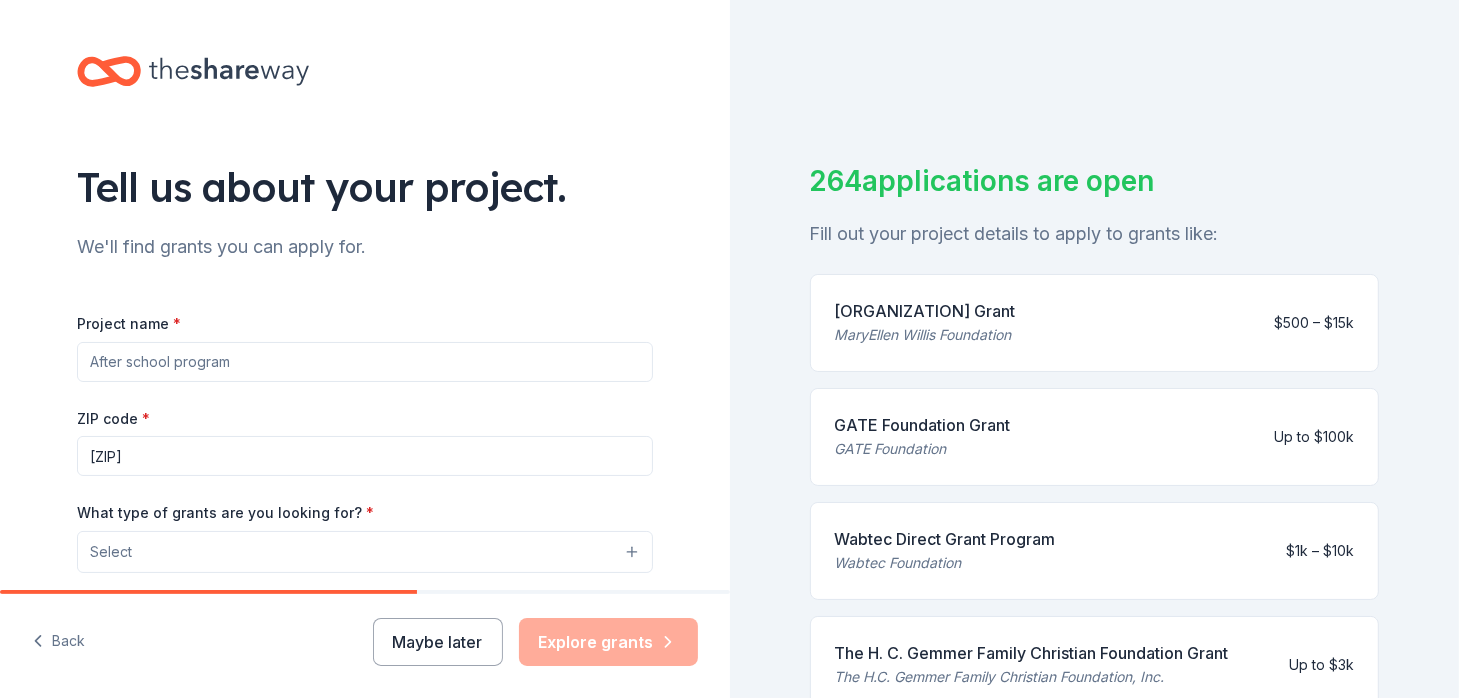 click on "Project name *" at bounding box center (365, 362) 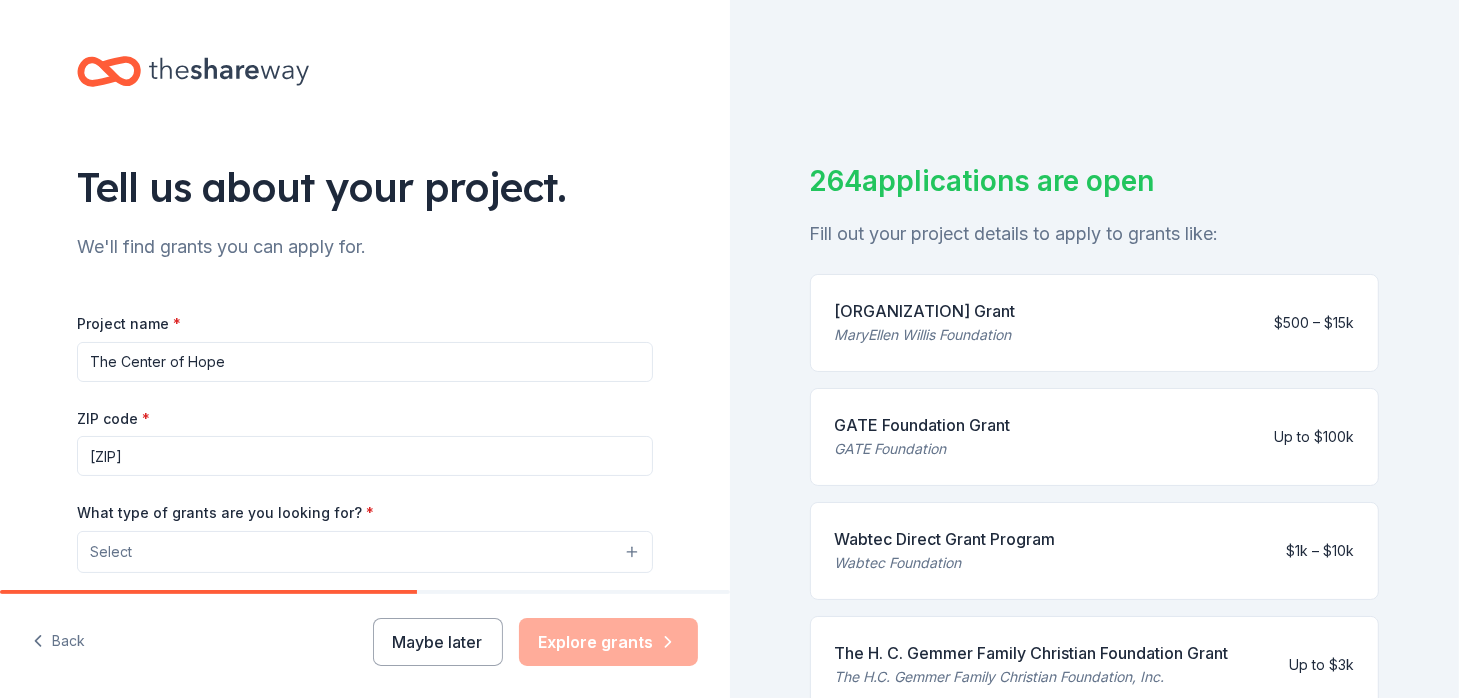 type on "The Center of Hope" 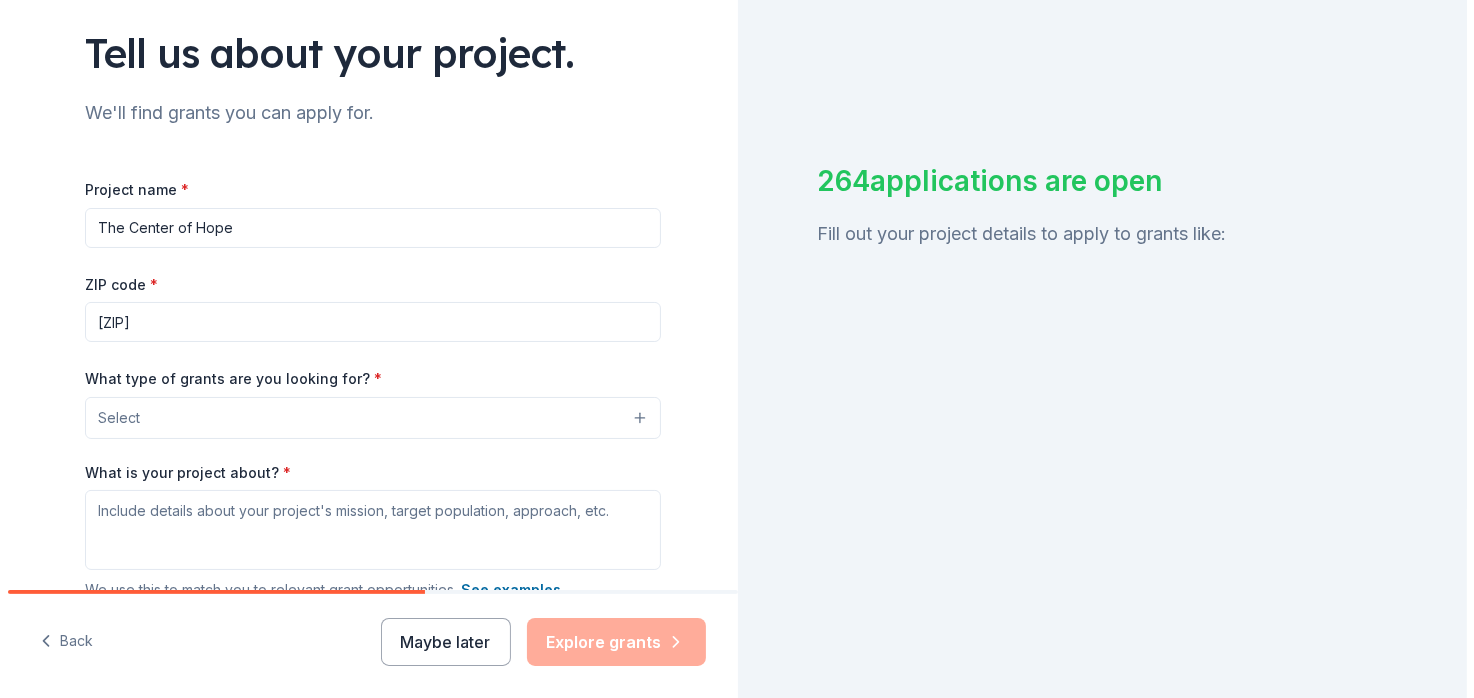 scroll, scrollTop: 200, scrollLeft: 0, axis: vertical 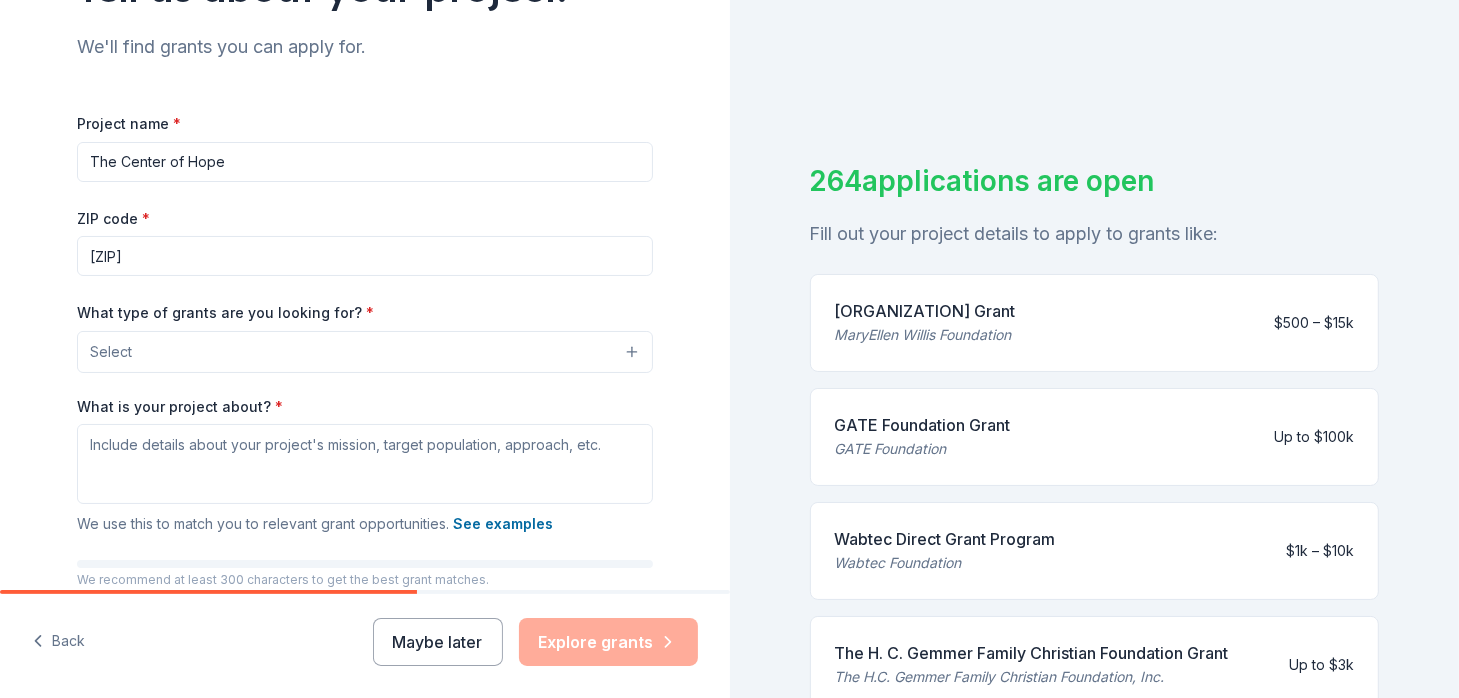 type on "[ZIP]" 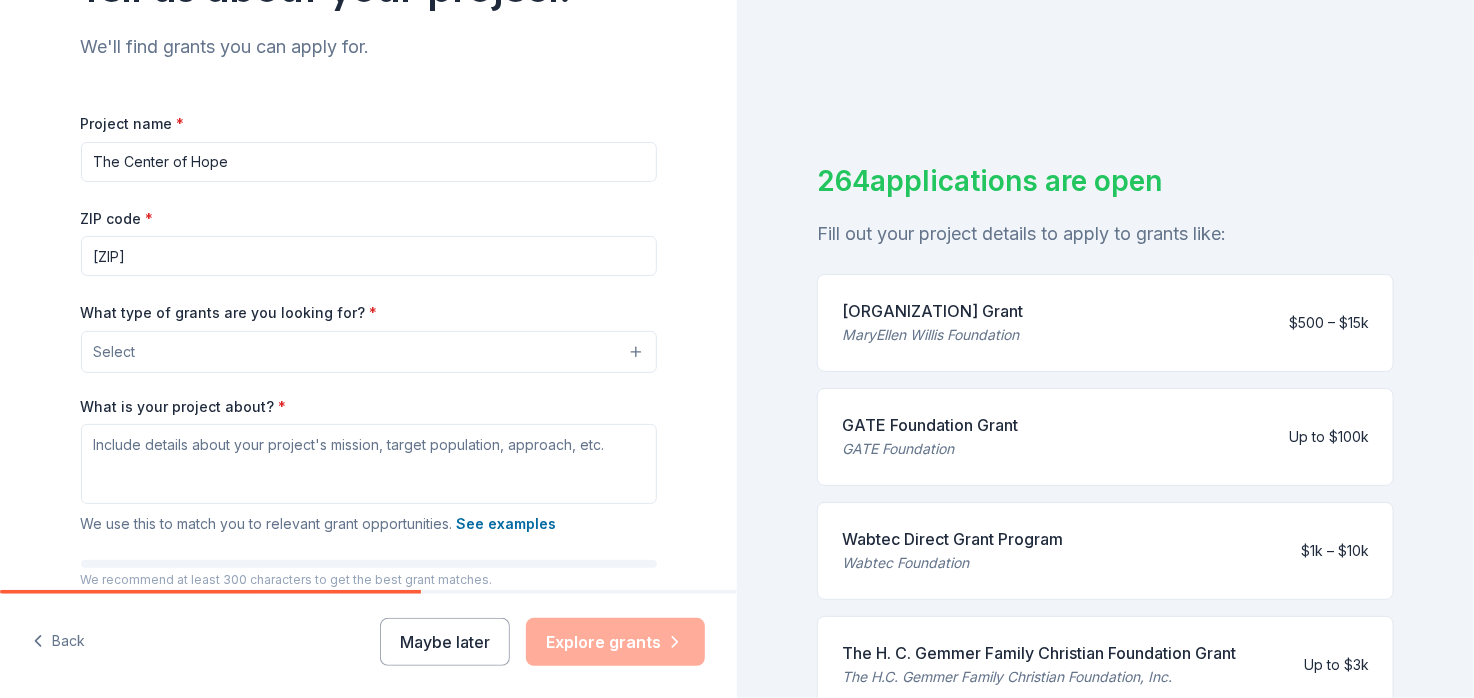 click on "Select" at bounding box center [369, 352] 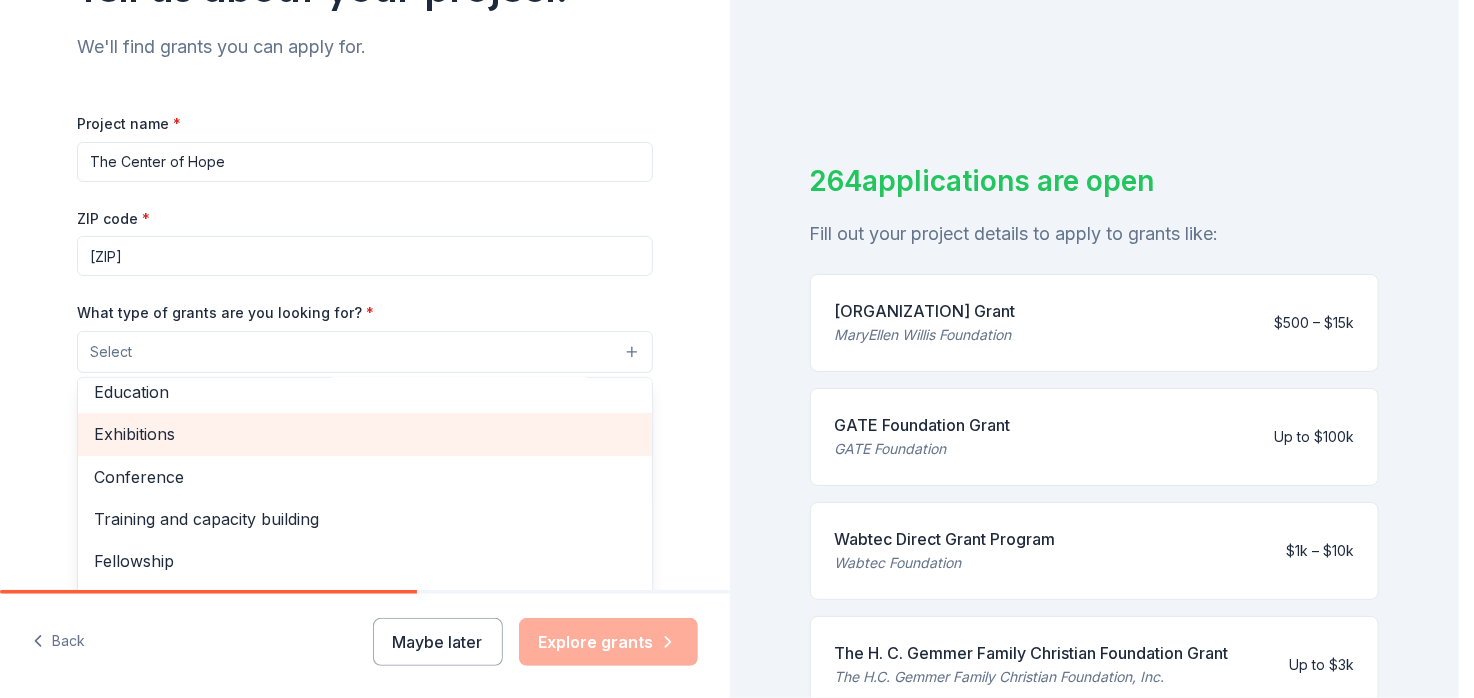 scroll, scrollTop: 236, scrollLeft: 0, axis: vertical 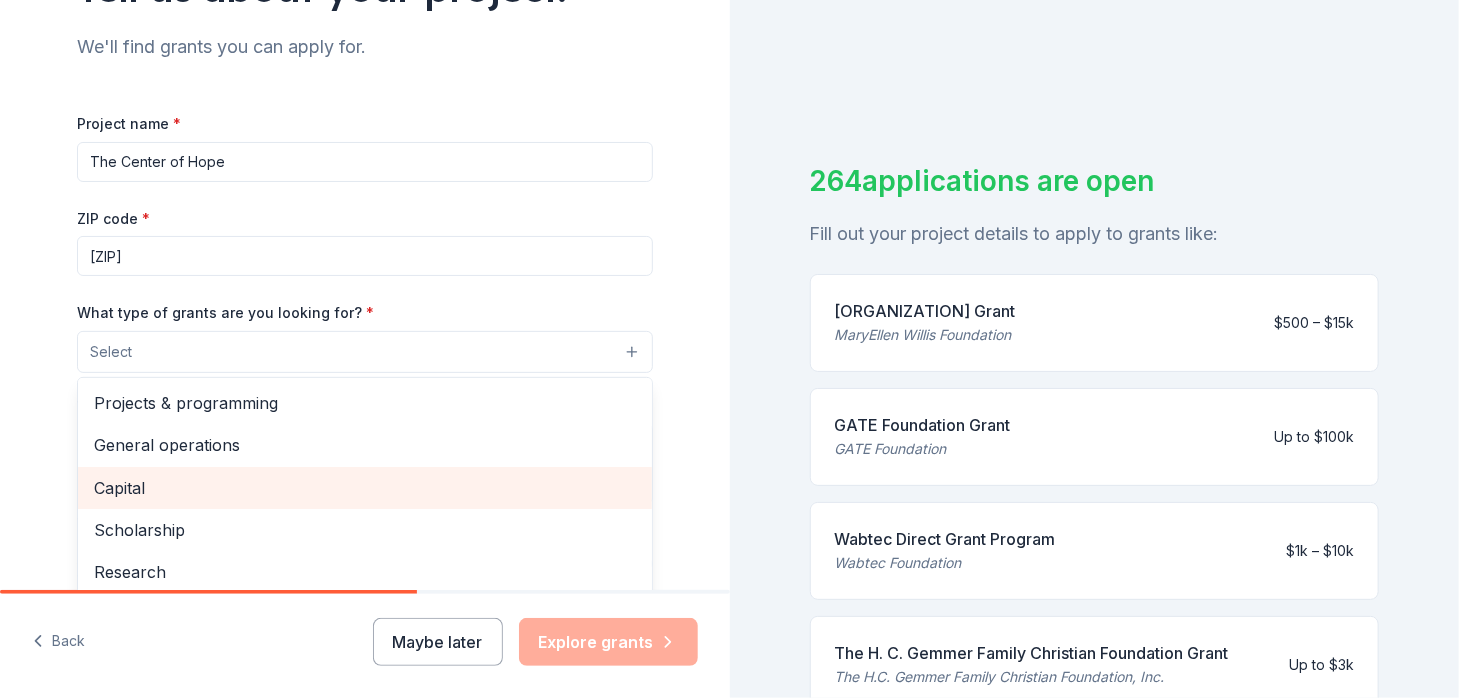 click on "Capital" at bounding box center [365, 488] 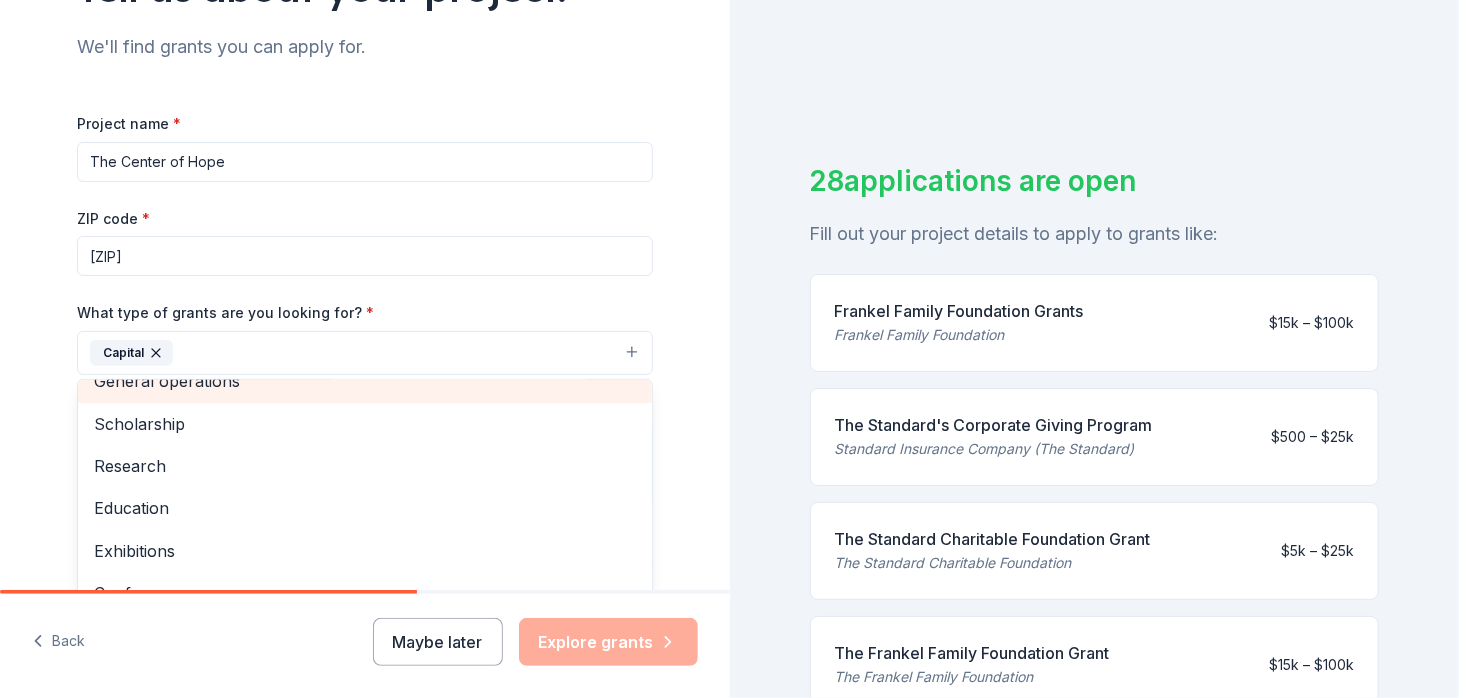 scroll, scrollTop: 193, scrollLeft: 0, axis: vertical 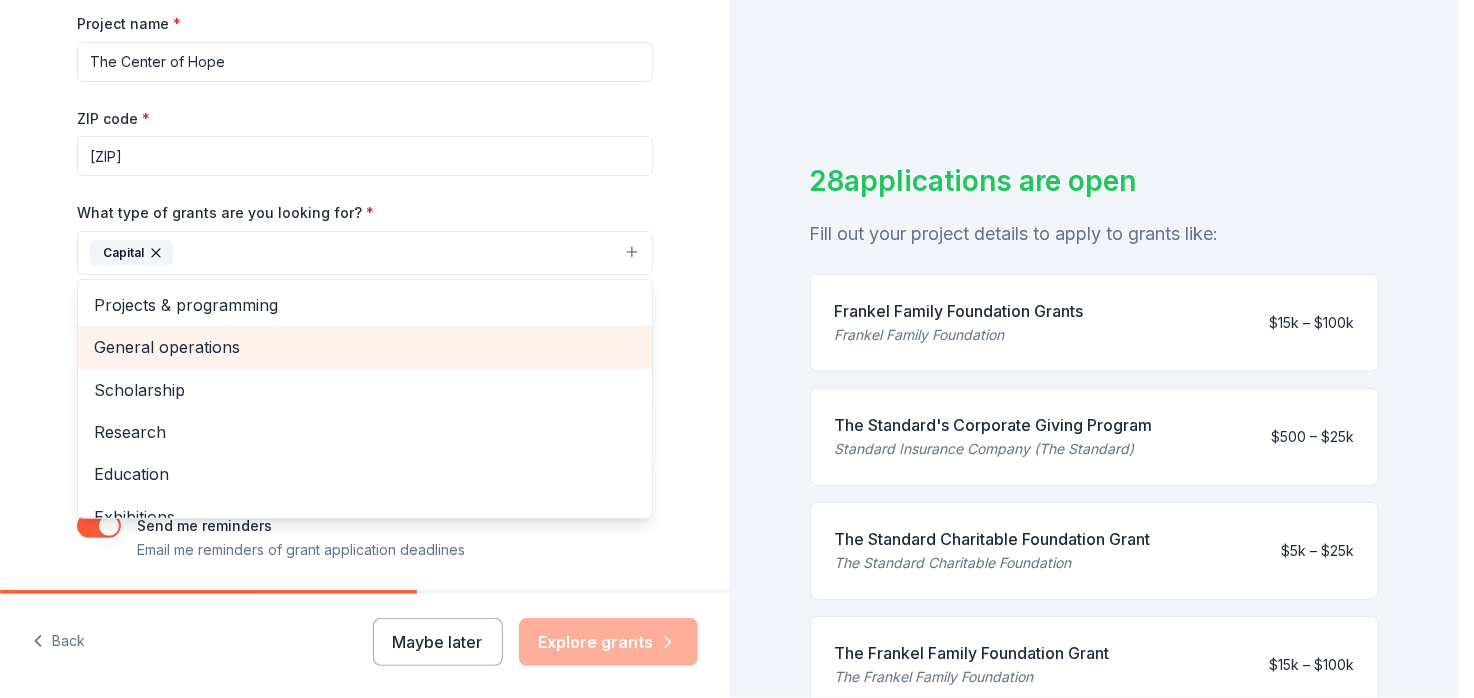 click on "General operations" at bounding box center [365, 347] 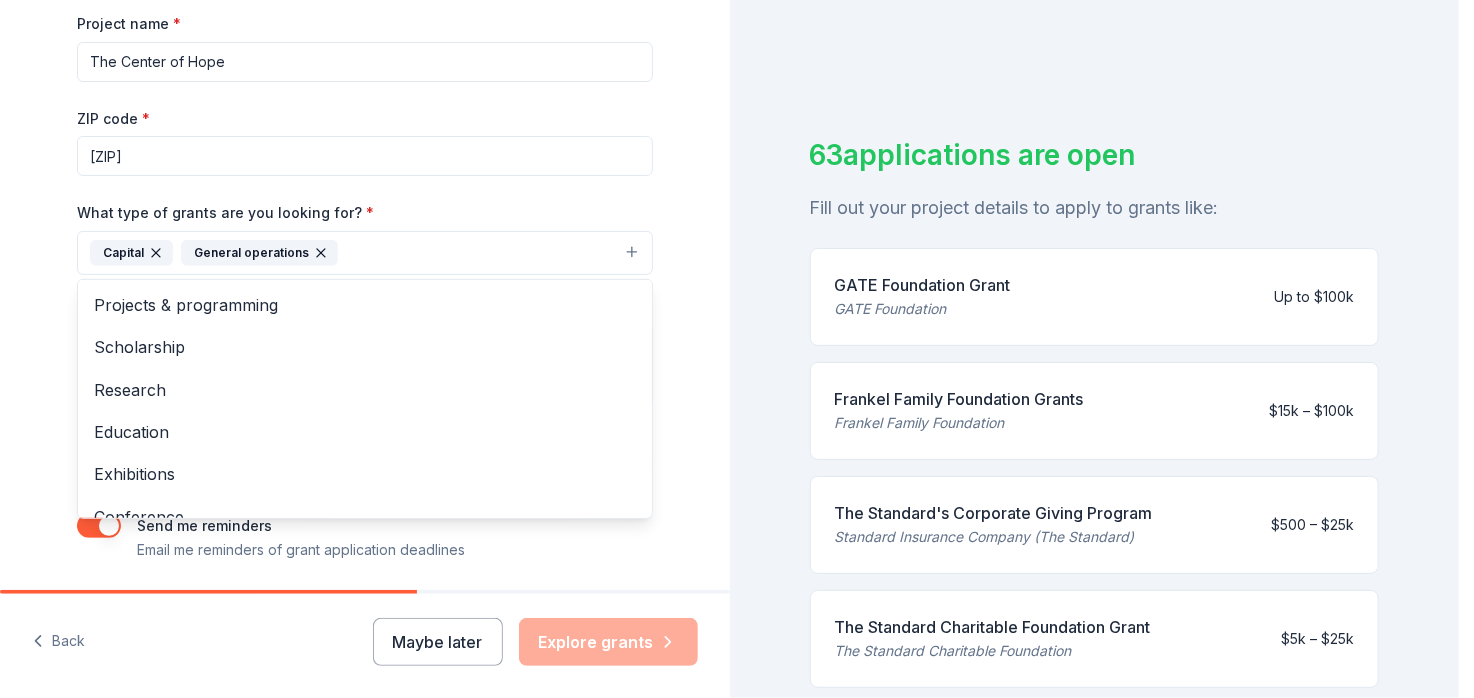 click on "Tell us about your project. We'll find grants you can apply for. Project name * The Center of Hope ZIP code * [ZIP] What type of grants are you looking for? * Capital General operations Projects & programming Scholarship Research Education Exhibitions Conference Training and capacity building Fellowship Other What is your project about? * We use this to match you to relevant grant opportunities. See examples We recommend at least 300 characters to get the best grant matches. Send me reminders Email me reminders of grant application deadlines Back Maybe later Explore grants 63 applications are open Fill out your project details to apply to grants like: GATE Foundation Grant GATE Foundation Up to $100k Frankel Family Foundation Grants Frankel Family Foundation $15k – $100k The Standard's Corporate Giving Program Standard Insurance Company (The Standard) $500 – $25k The Standard Charitable Foundation Grant The Standard Charitable Foundation $5k – $25k The Frankel Family Foundation Grant $15k – $100k" at bounding box center (729, 349) 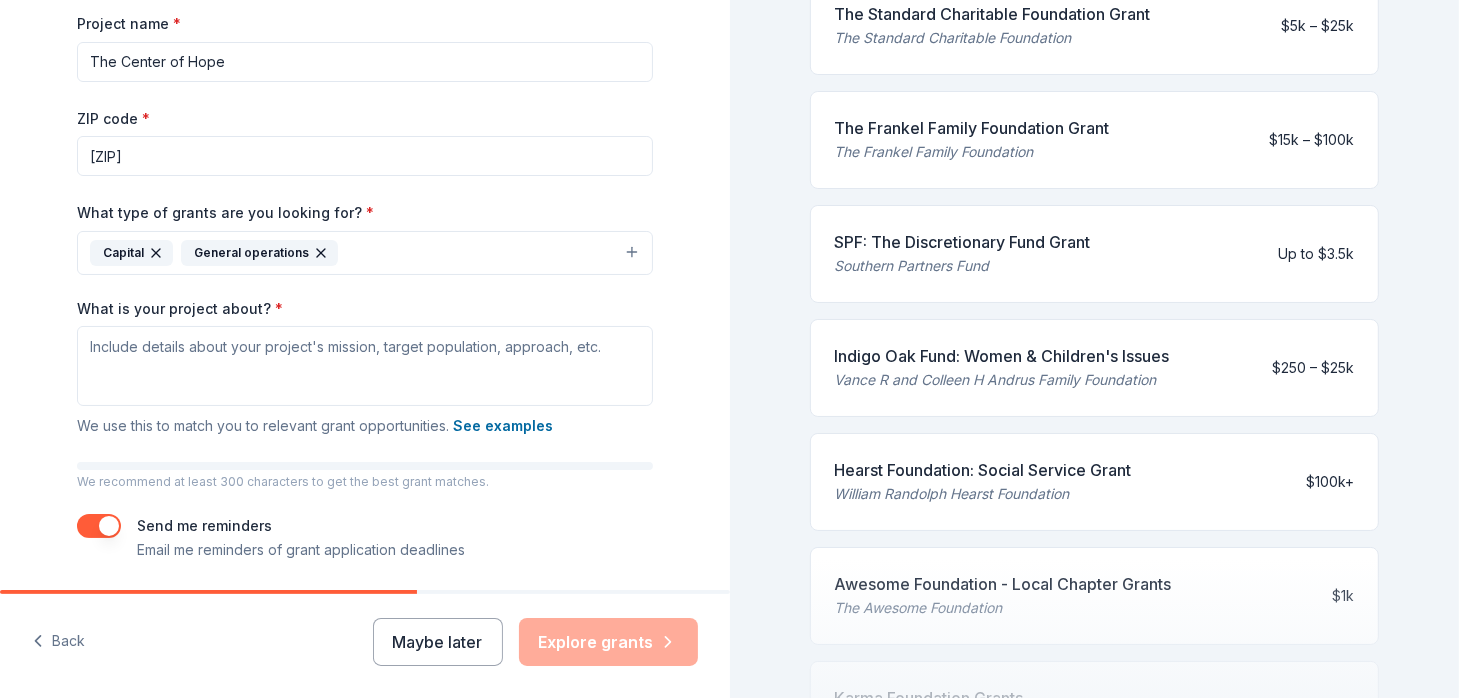 scroll, scrollTop: 692, scrollLeft: 0, axis: vertical 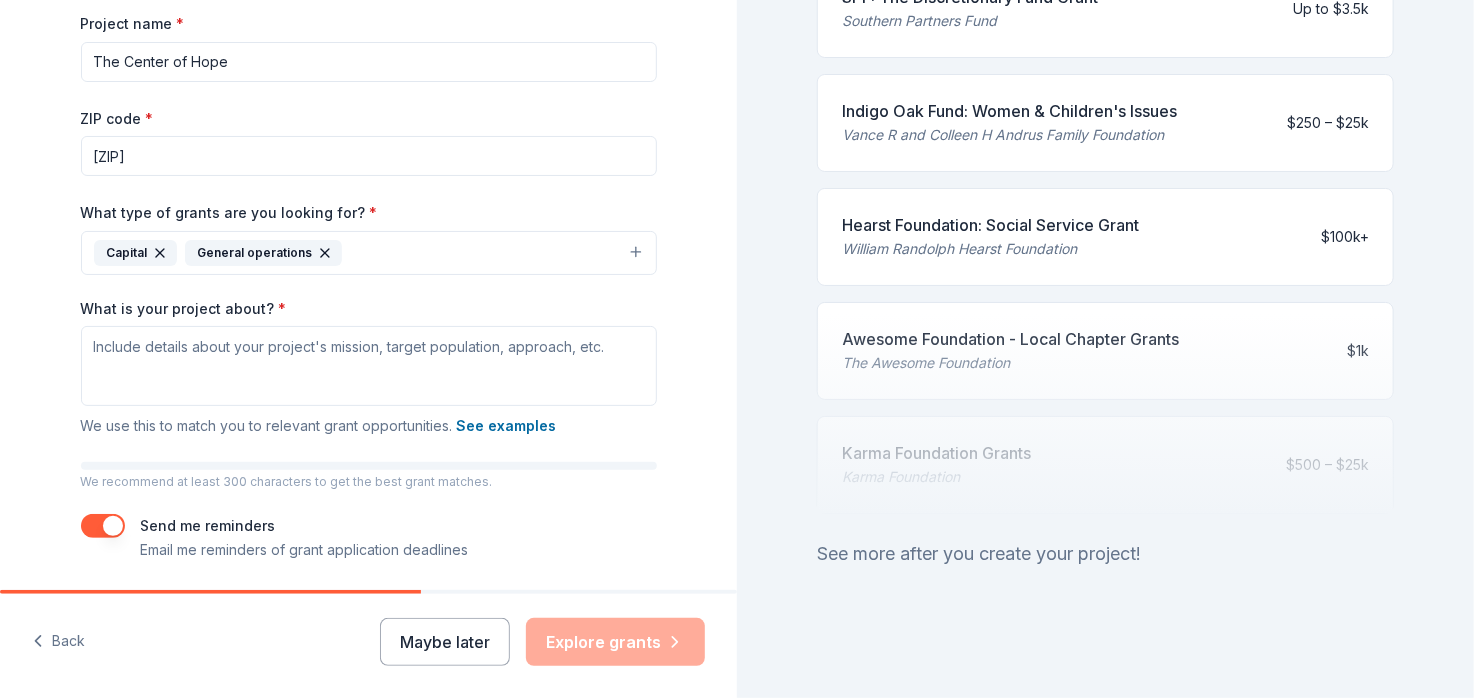 click on "Capital General operations" at bounding box center [369, 253] 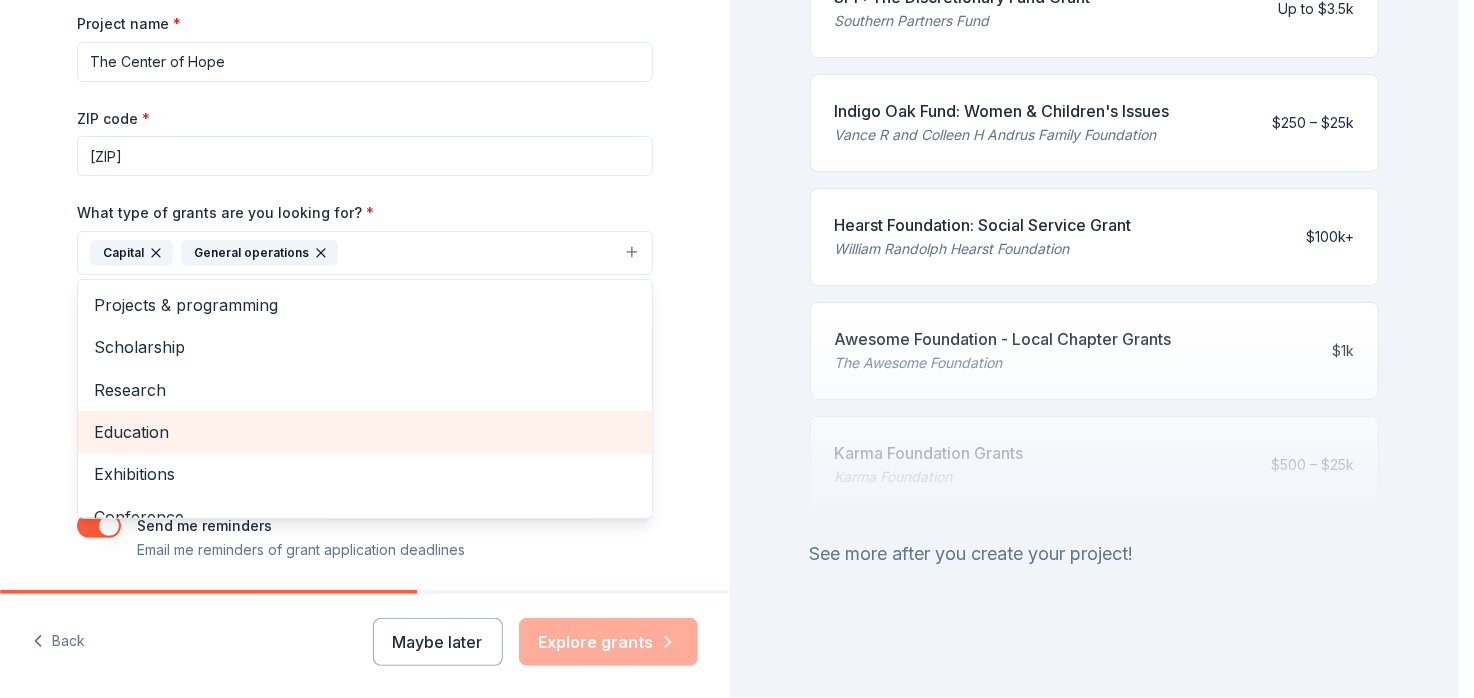 scroll, scrollTop: 200, scrollLeft: 0, axis: vertical 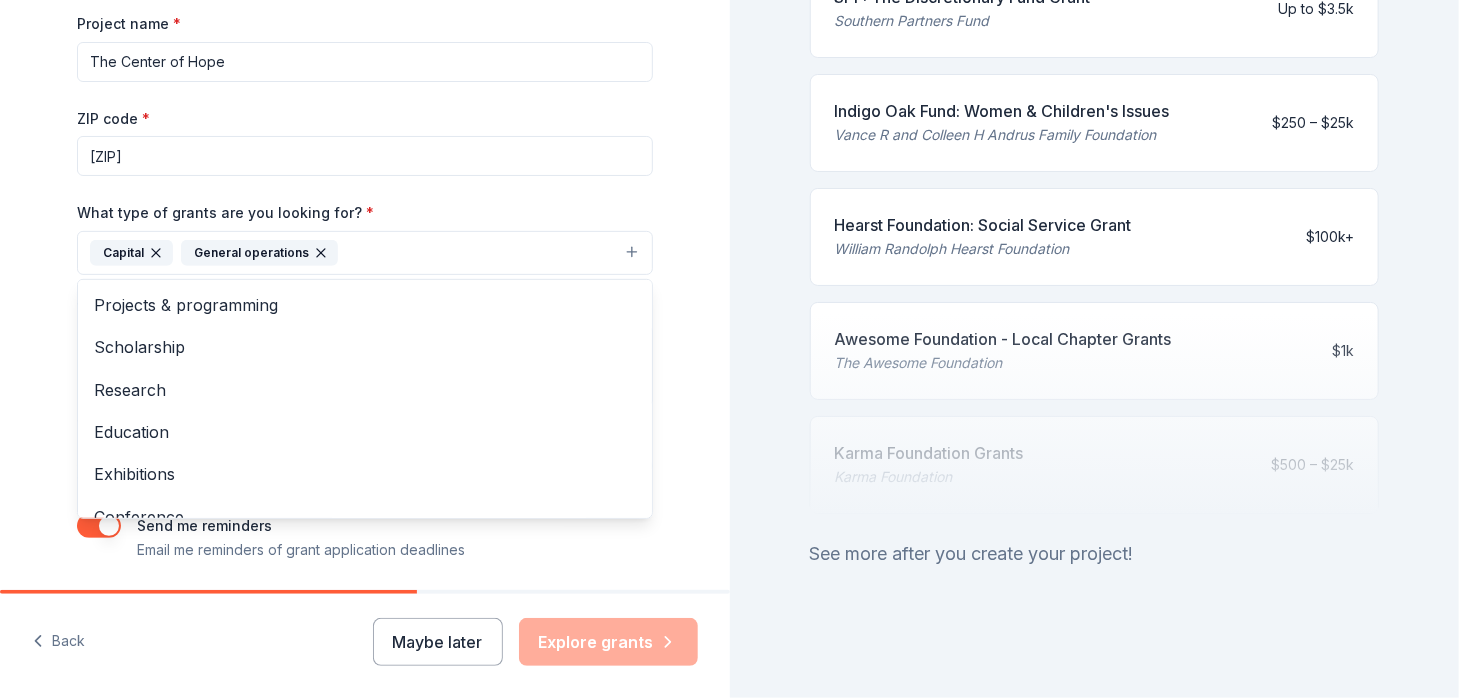 click on "Tell us about your project. We'll find grants you can apply for. Project name * The Center of Hope ZIP code * [ZIP] What type of grants are you looking for? * Capital General operations Projects & programming Scholarship Research Education Exhibitions Conference Training and capacity building Fellowship Other What is your project about? * We use this to match you to relevant grant opportunities. See examples We recommend at least 300 characters to get the best grant matches. Send me reminders Email me reminders of grant application deadlines Back Maybe later Explore grants" at bounding box center [365, 349] 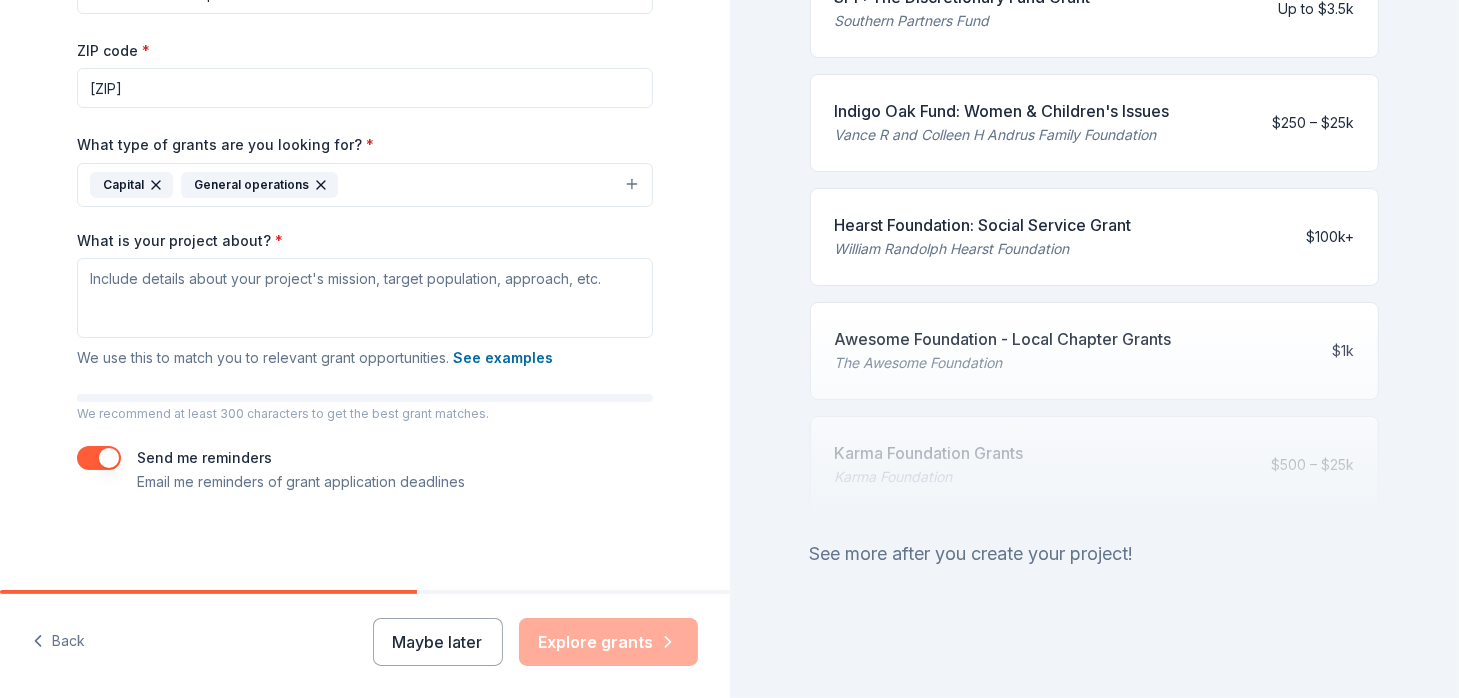 scroll, scrollTop: 268, scrollLeft: 0, axis: vertical 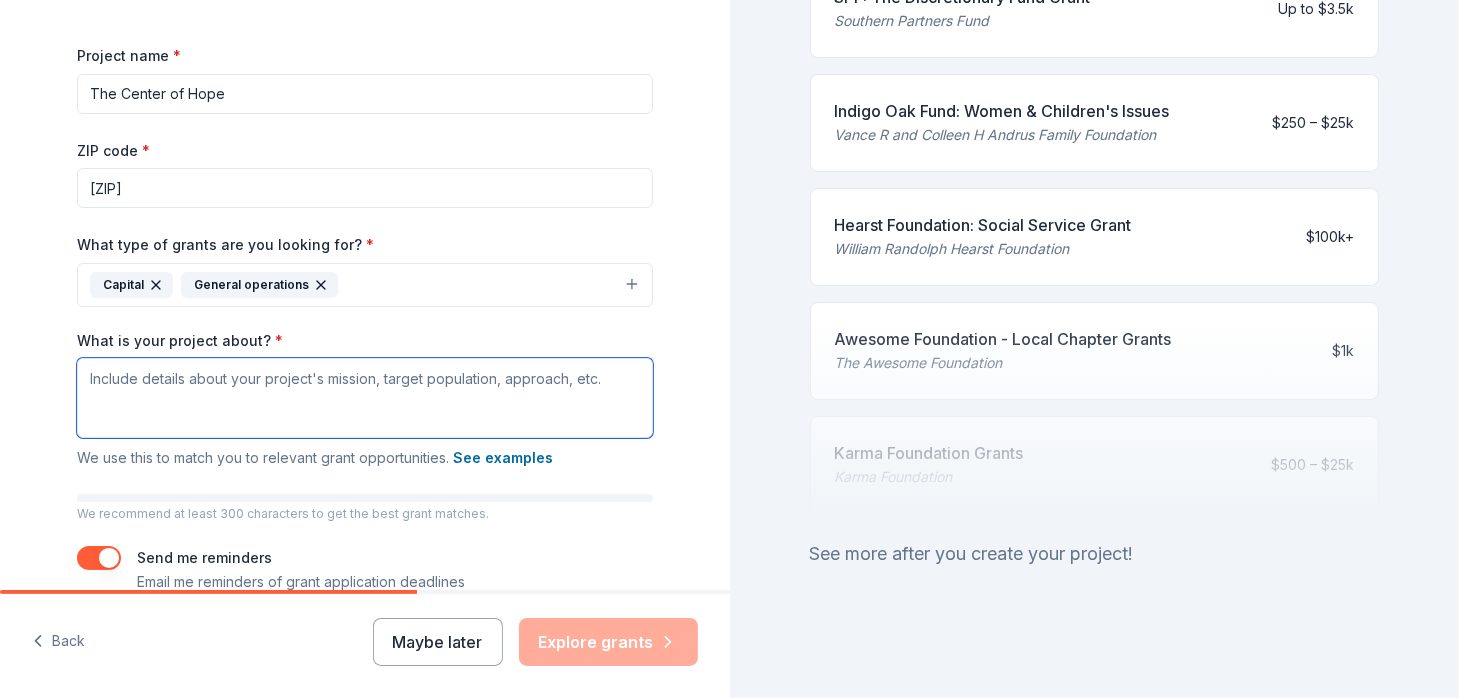 paste on "Who We Are:
We are a family-strengthening and neighborhood partnership working to enhance safety and well-being for all children and families in marginalized communities.
Our Focus:
To promote positive outcomes of safety and well-being for all children and families in Jacksonville's most vulnerable areas, with a first focus on the [ZIP] zip code, through the development and delivery of comprehensive services and support.
Our History:
In 2020, Family Support Services (FSS), the lead agency for child welfare in Duval, Nassau, Pasco and Pinellas counties, embarked on an initiative to reinvest in communities to reduce the number of children entering foster care by strengthening communities through a neighborhood and family-led engagement model. The Center of Hope was birthed from this strategic plan co-designed with community residents.
FSS overlayed two (2) years of child protective investigations and child removal data with social determinants of health (SDoH) to identify communities with the greatest need. ..." 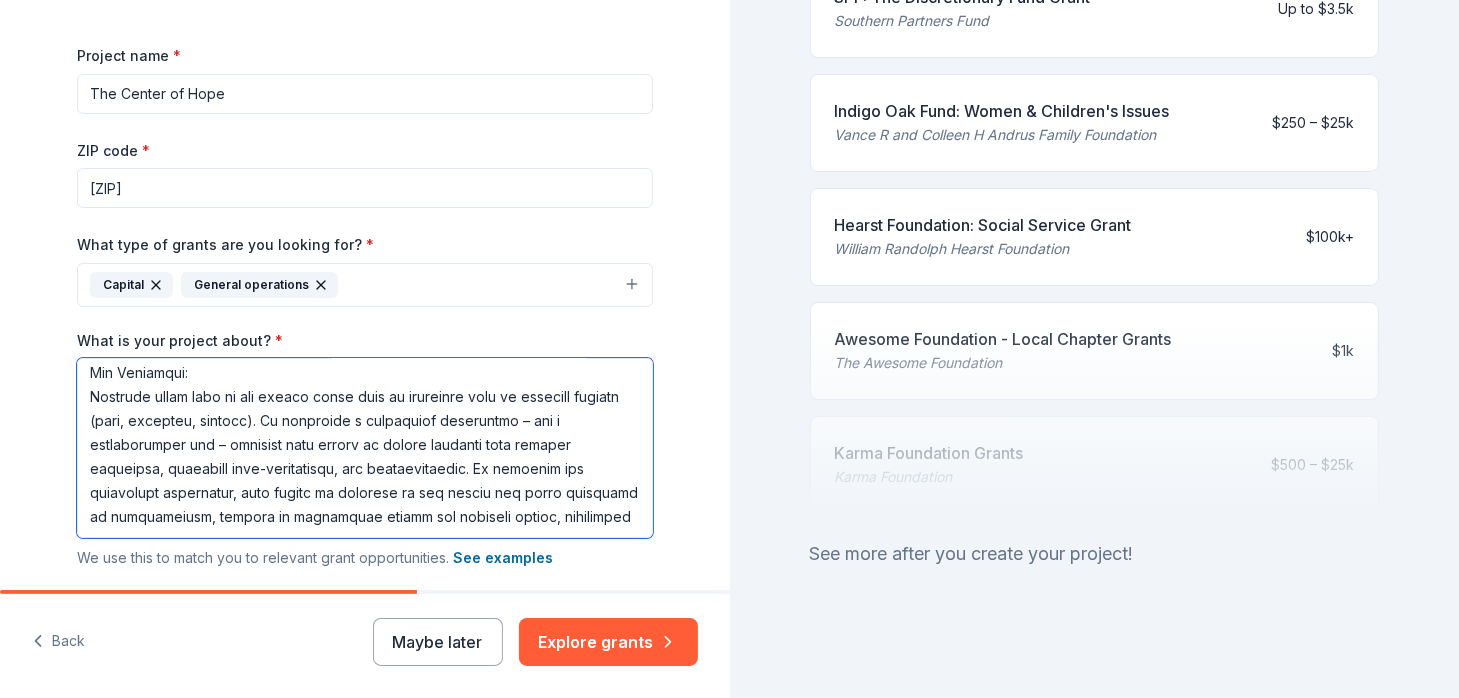 scroll, scrollTop: 1229, scrollLeft: 0, axis: vertical 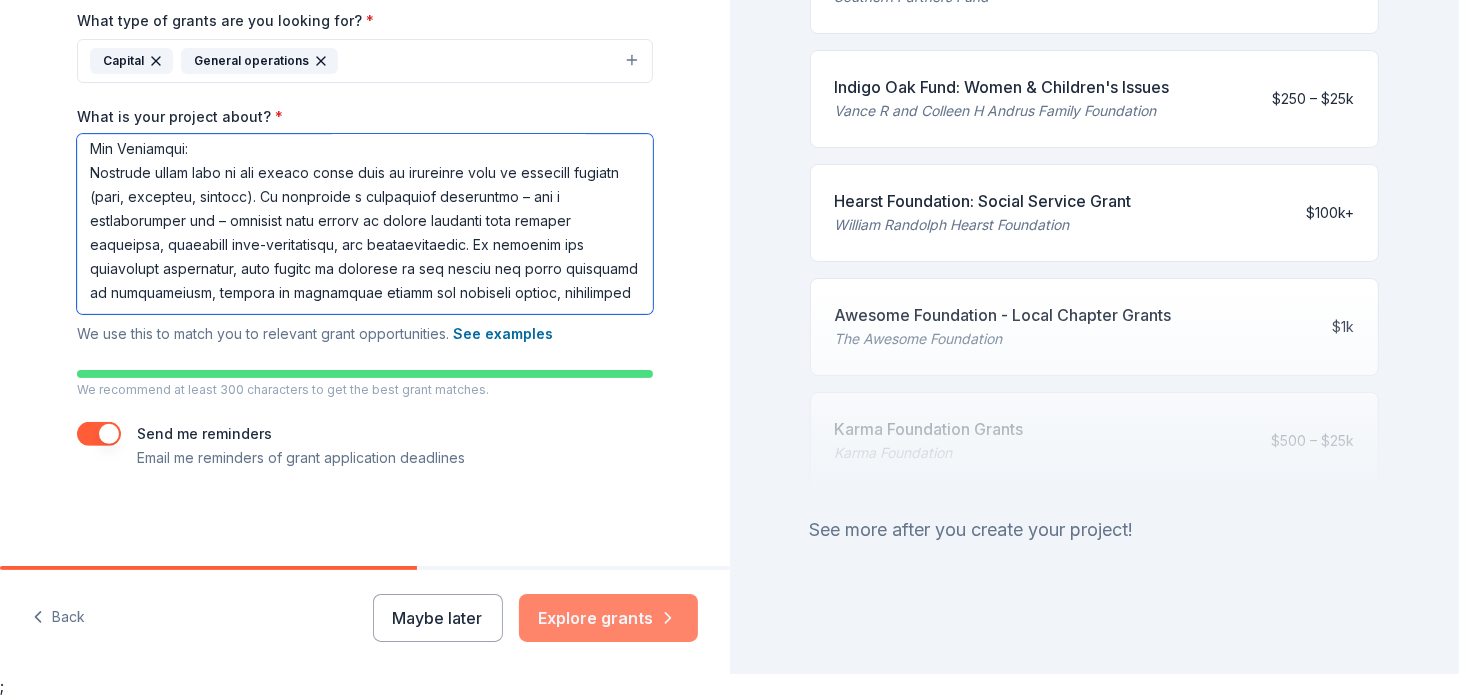 type on "Who We Are:
We are a family-strengthening and neighborhood partnership working to enhance safety and well-being for all children and families in marginalized communities.
Our Focus:
To promote positive outcomes of safety and well-being for all children and families in Jacksonville's most vulnerable areas, with a first focus on the [ZIP] zip code, through the development and delivery of comprehensive services and support.
Our History:
In 2020, Family Support Services (FSS), the lead agency for child welfare in Duval, Nassau, Pasco and Pinellas counties, embarked on an initiative to reinvest in communities to reduce the number of children entering foster care by strengthening communities through a neighborhood and family-led engagement model. The Center of Hope was birthed from this strategic plan co-designed with community residents.
FSS overlayed two (2) years of child protective investigations and child removal data with social determinants of health (SDoH) to identify communities with the greatest need. ..." 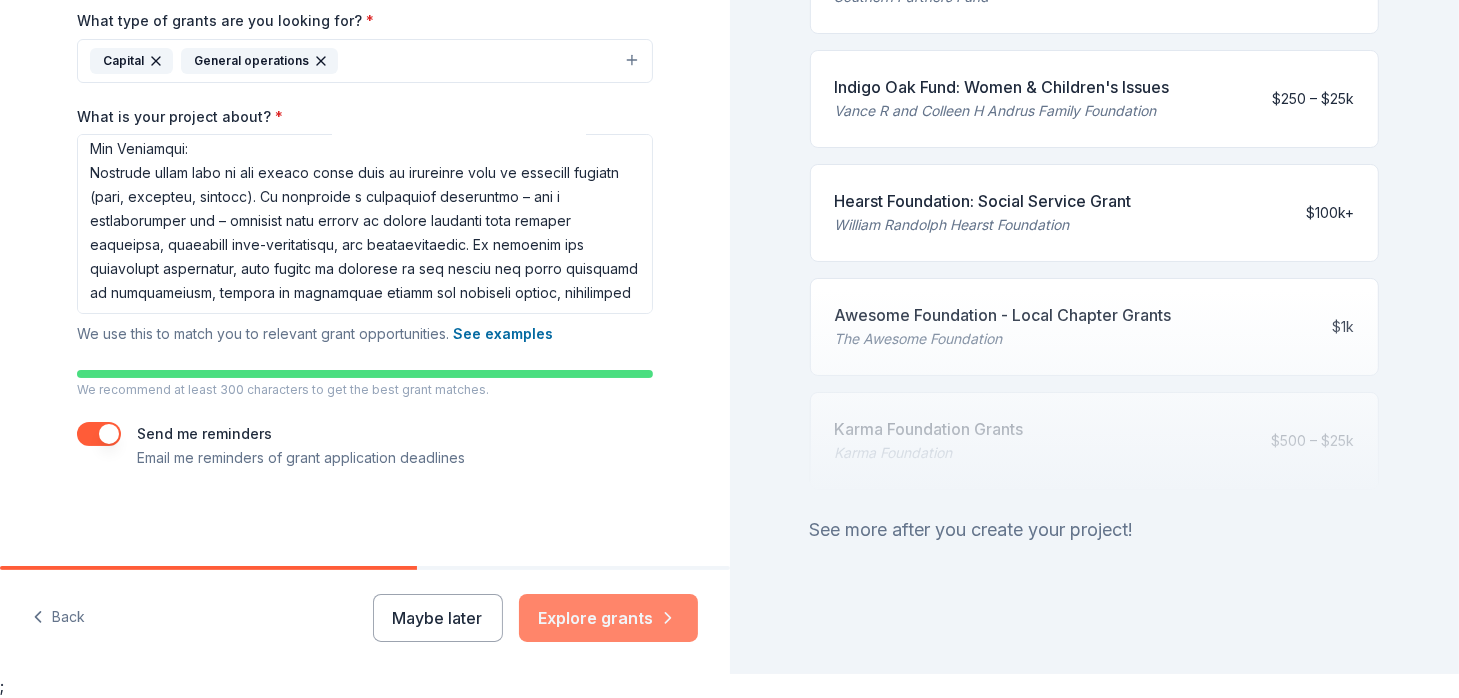 click on "Explore grants" at bounding box center [608, 618] 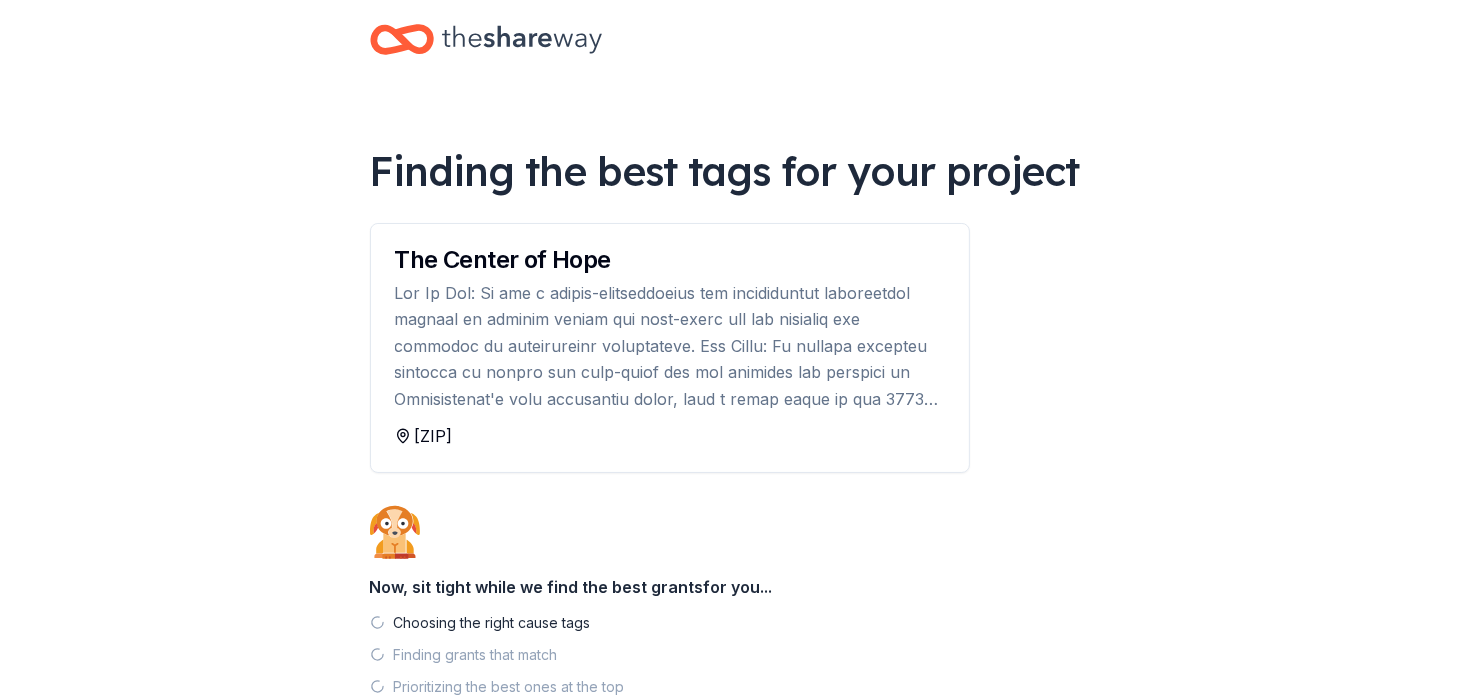 scroll, scrollTop: 0, scrollLeft: 0, axis: both 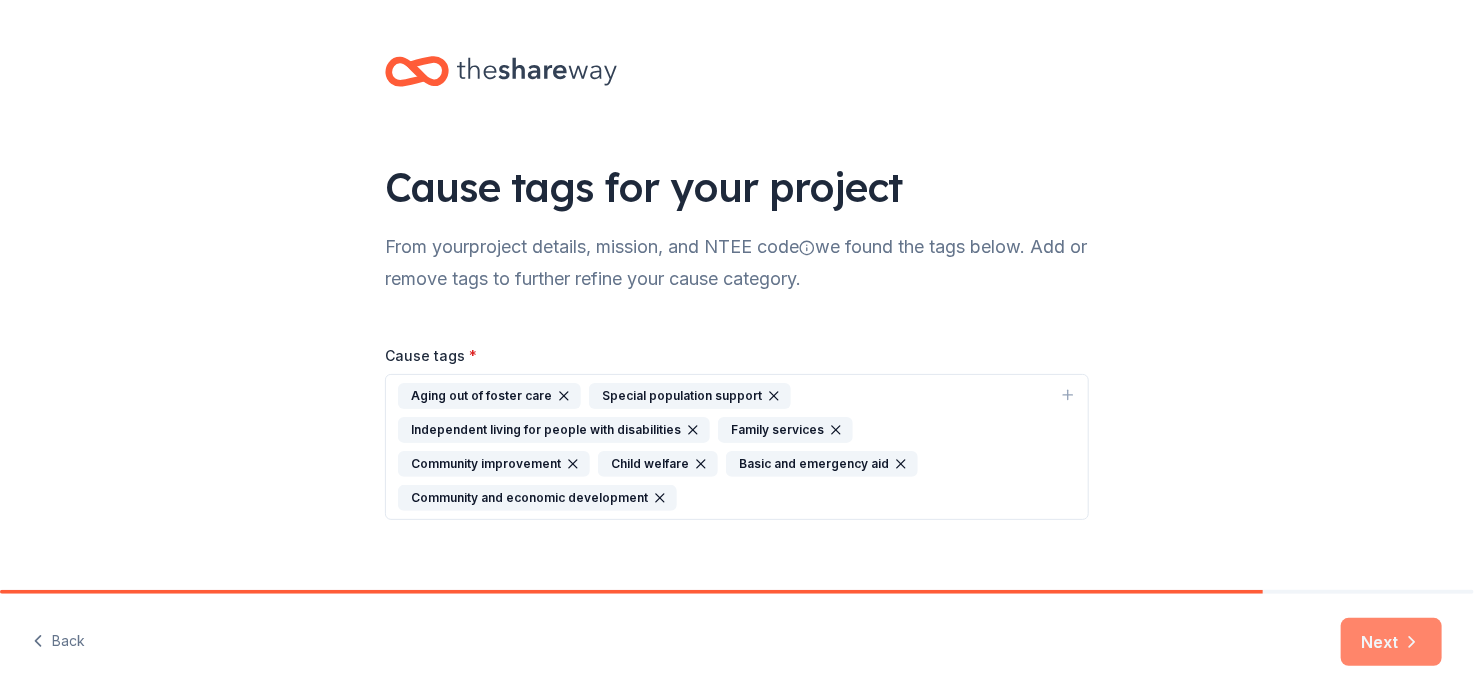 click on "Next" at bounding box center (1391, 642) 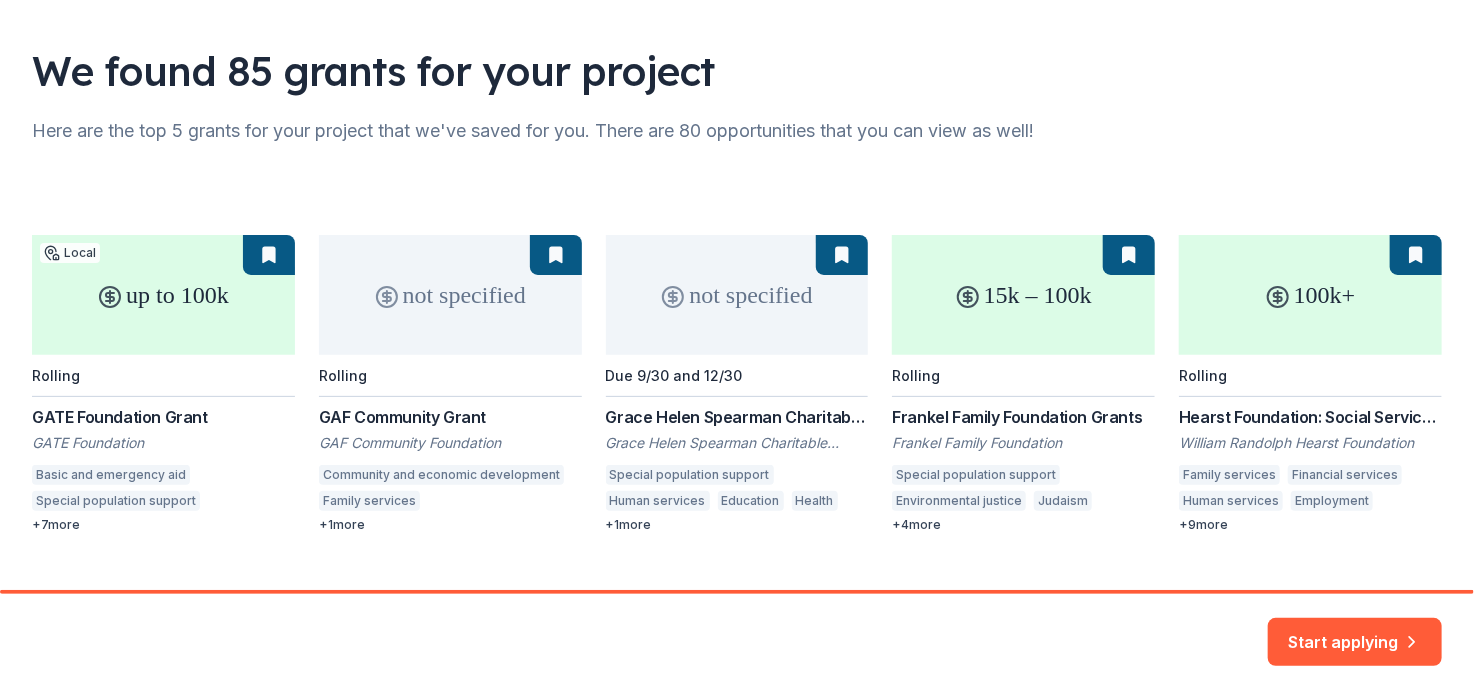 scroll, scrollTop: 155, scrollLeft: 0, axis: vertical 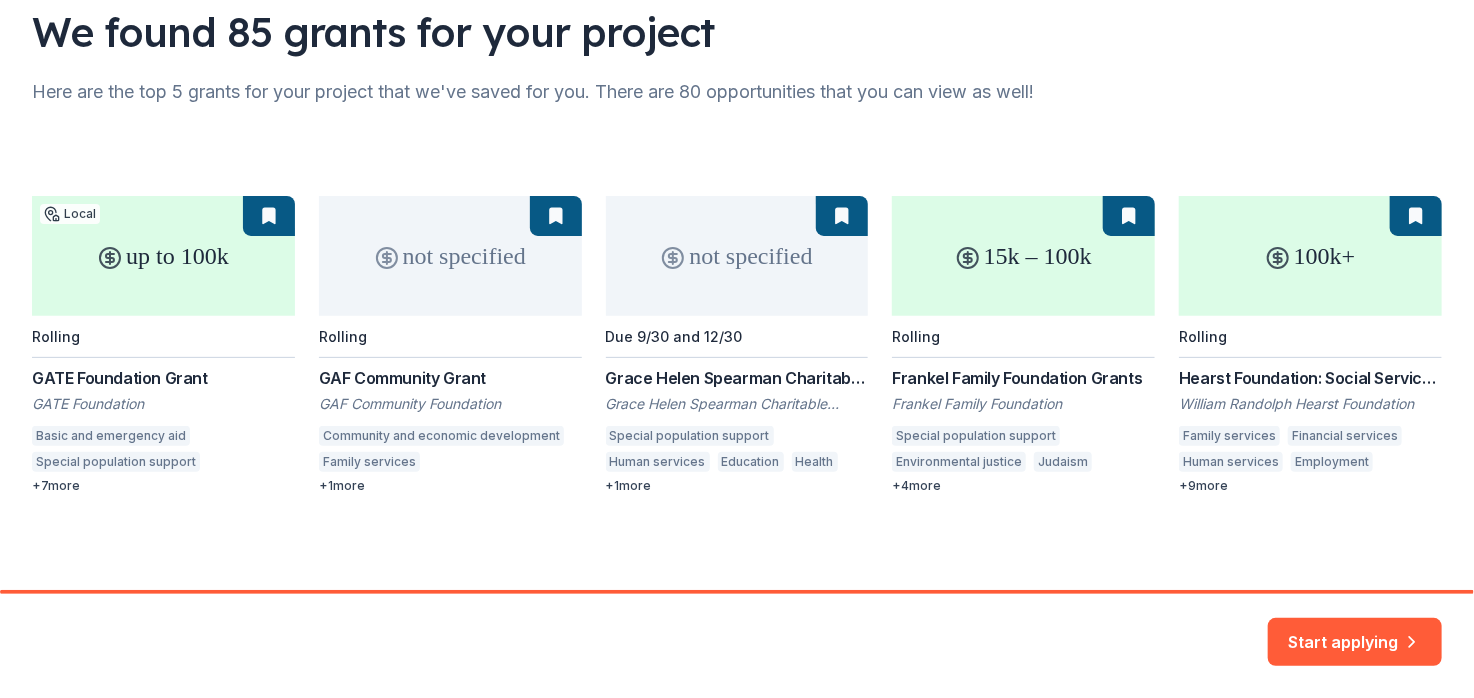 click on "up to 100k Local Rolling [ORGANIZATION] Grant [ORGANIZATION] [ORGANIZATION] Basic and emergency aid Special population support Child welfare Senior services Housing development Supportive housing Public safety Health care access Community health care +  7  more not specified Rolling GAF [ORGANIZATION] GAF [ORGANIZATION] Community and economic development Family services Housing development Job services +  1  more not specified Due 9/30 and 12/30 Grace Helen Spearman Charitable Foundation Grant Grace Helen Spearman Charitable Foundation Special population support Human services Education Health Arts and culture +  1  more 15k – 100k Rolling Frankel Family Foundation Grants Frankel Family Foundation Special population support Environmental justice Judaism Cultural awareness Renewable energy Antidiscrimination Immigrants' rights +  4  more 100k+ Rolling Hearst Foundation: Social Service Grant William Randolph Hearst Foundation Family services Financial services Human services Employment Housing development +  9" at bounding box center (737, 345) 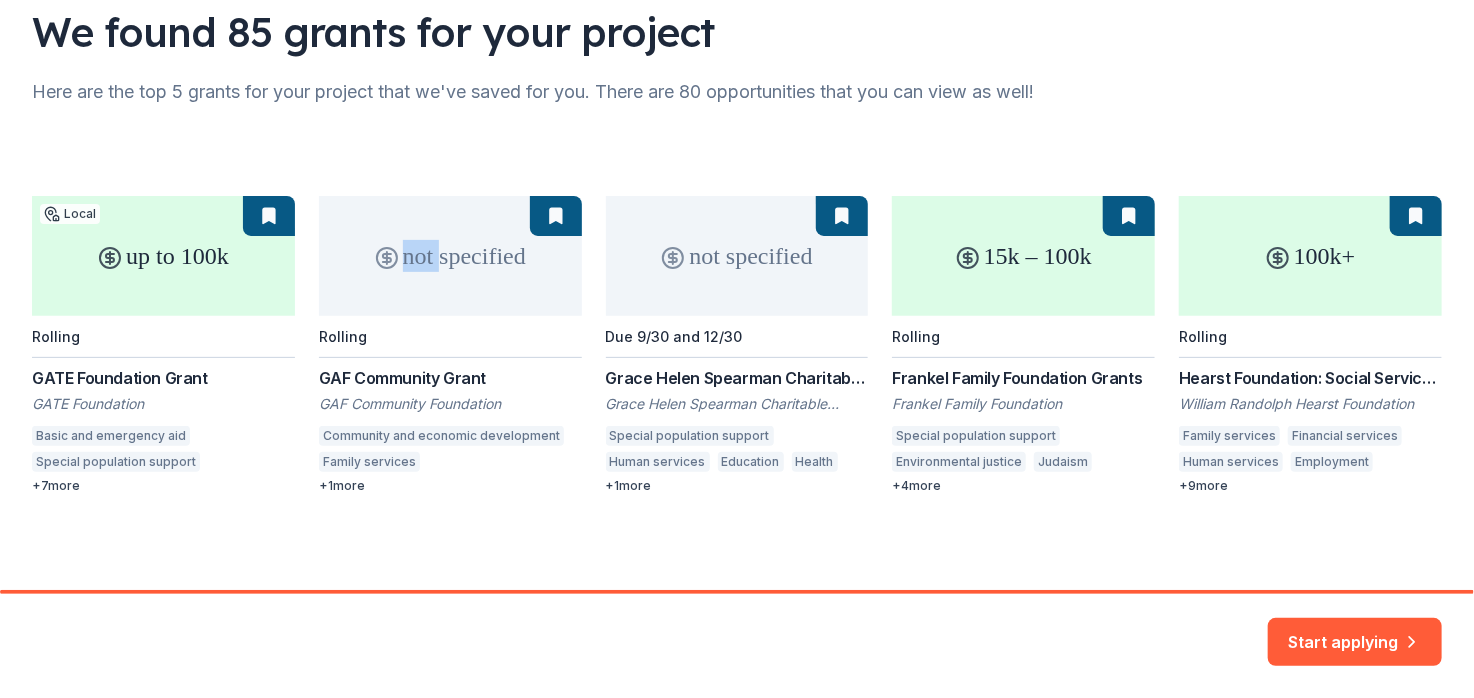 click on "up to 100k Local Rolling [ORGANIZATION] Grant [ORGANIZATION] [ORGANIZATION] Basic and emergency aid Special population support Child welfare Senior services Housing development Supportive housing Public safety Health care access Community health care +  7  more not specified Rolling GAF [ORGANIZATION] GAF [ORGANIZATION] Community and economic development Family services Housing development Job services +  1  more not specified Due 9/30 and 12/30 Grace Helen Spearman Charitable Foundation Grant Grace Helen Spearman Charitable Foundation Special population support Human services Education Health Arts and culture +  1  more 15k – 100k Rolling Frankel Family Foundation Grants Frankel Family Foundation Special population support Environmental justice Judaism Cultural awareness Renewable energy Antidiscrimination Immigrants' rights +  4  more 100k+ Rolling Hearst Foundation: Social Service Grant William Randolph Hearst Foundation Family services Financial services Human services Employment Housing development +  9" at bounding box center [737, 345] 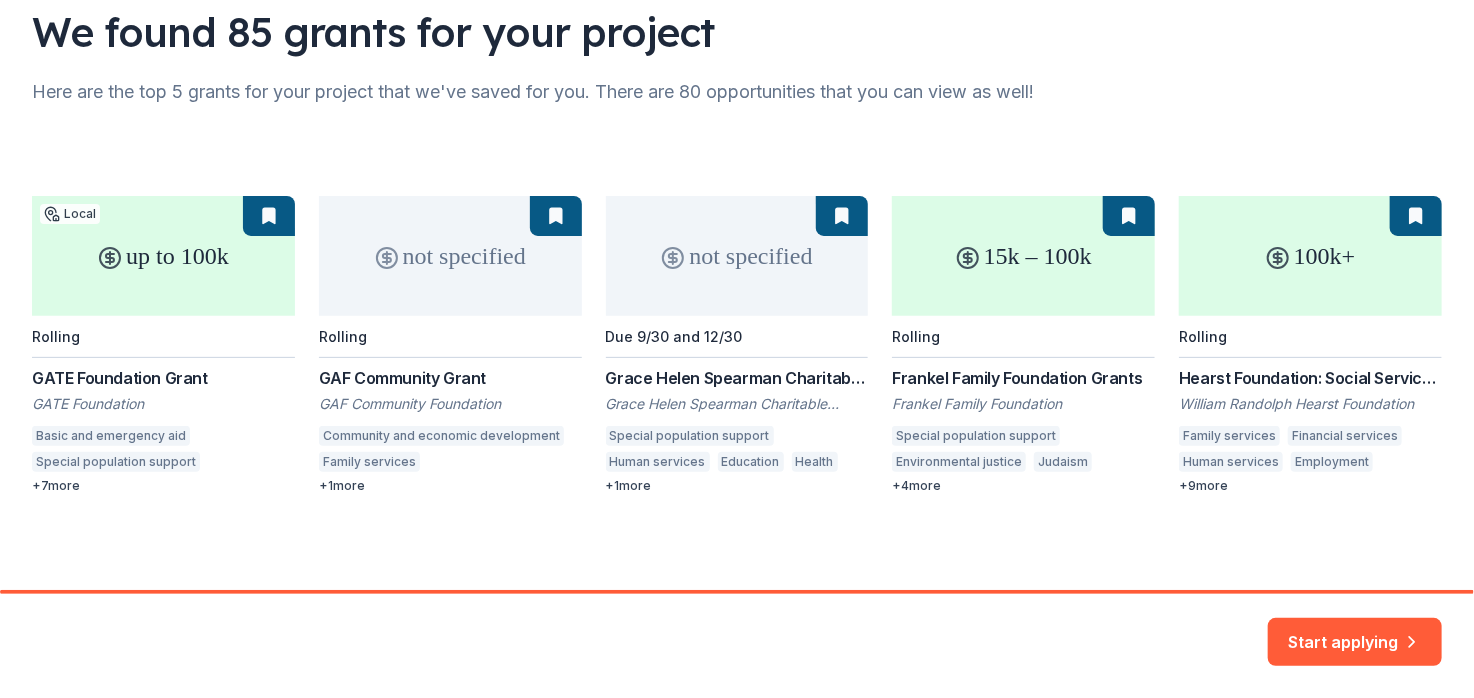 drag, startPoint x: 449, startPoint y: 257, endPoint x: 544, endPoint y: 231, distance: 98.49365 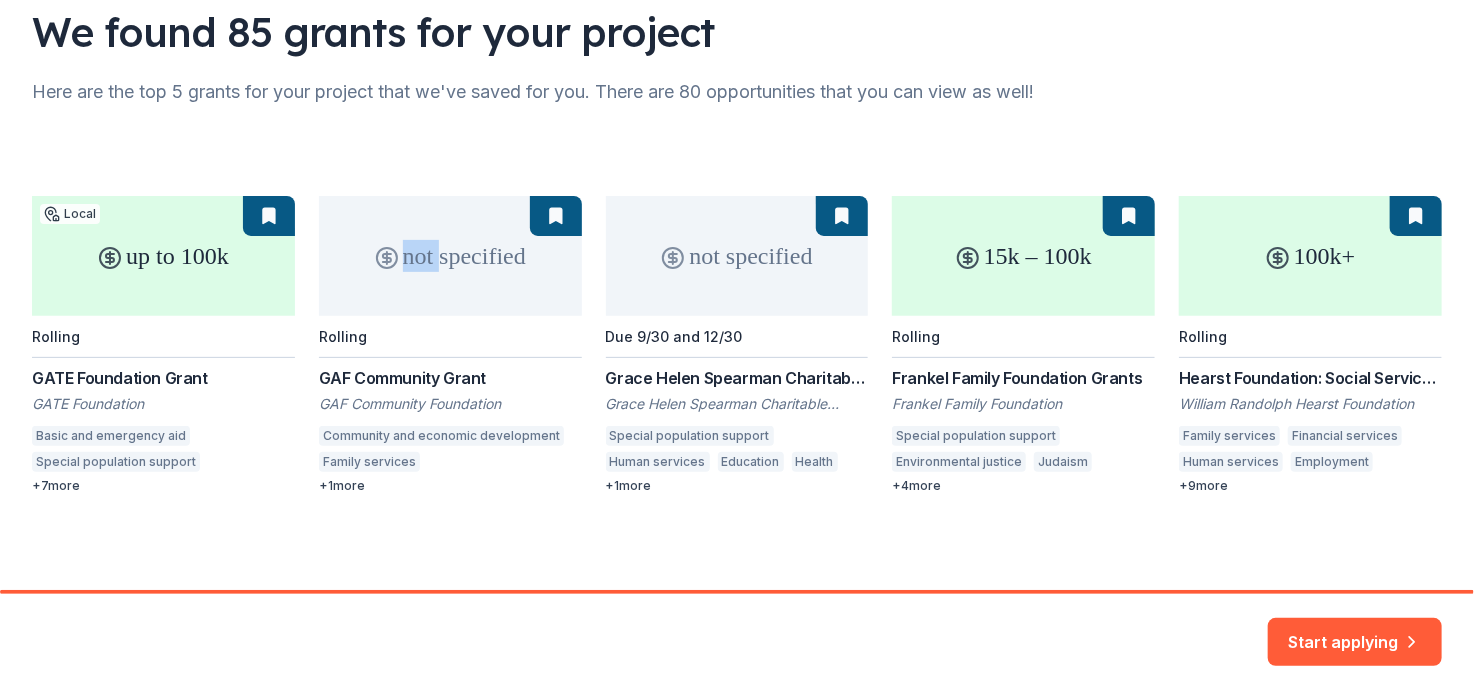 click on "up to 100k Local Rolling [ORGANIZATION] Grant [ORGANIZATION] [ORGANIZATION] Basic and emergency aid Special population support Child welfare Senior services Housing development Supportive housing Public safety Health care access Community health care +  7  more not specified Rolling GAF [ORGANIZATION] GAF [ORGANIZATION] Community and economic development Family services Housing development Job services +  1  more not specified Due 9/30 and 12/30 Grace Helen Spearman Charitable Foundation Grant Grace Helen Spearman Charitable Foundation Special population support Human services Education Health Arts and culture +  1  more 15k – 100k Rolling Frankel Family Foundation Grants Frankel Family Foundation Special population support Environmental justice Judaism Cultural awareness Renewable energy Antidiscrimination Immigrants' rights +  4  more 100k+ Rolling Hearst Foundation: Social Service Grant William Randolph Hearst Foundation Family services Financial services Human services Employment Housing development +  9" at bounding box center [737, 345] 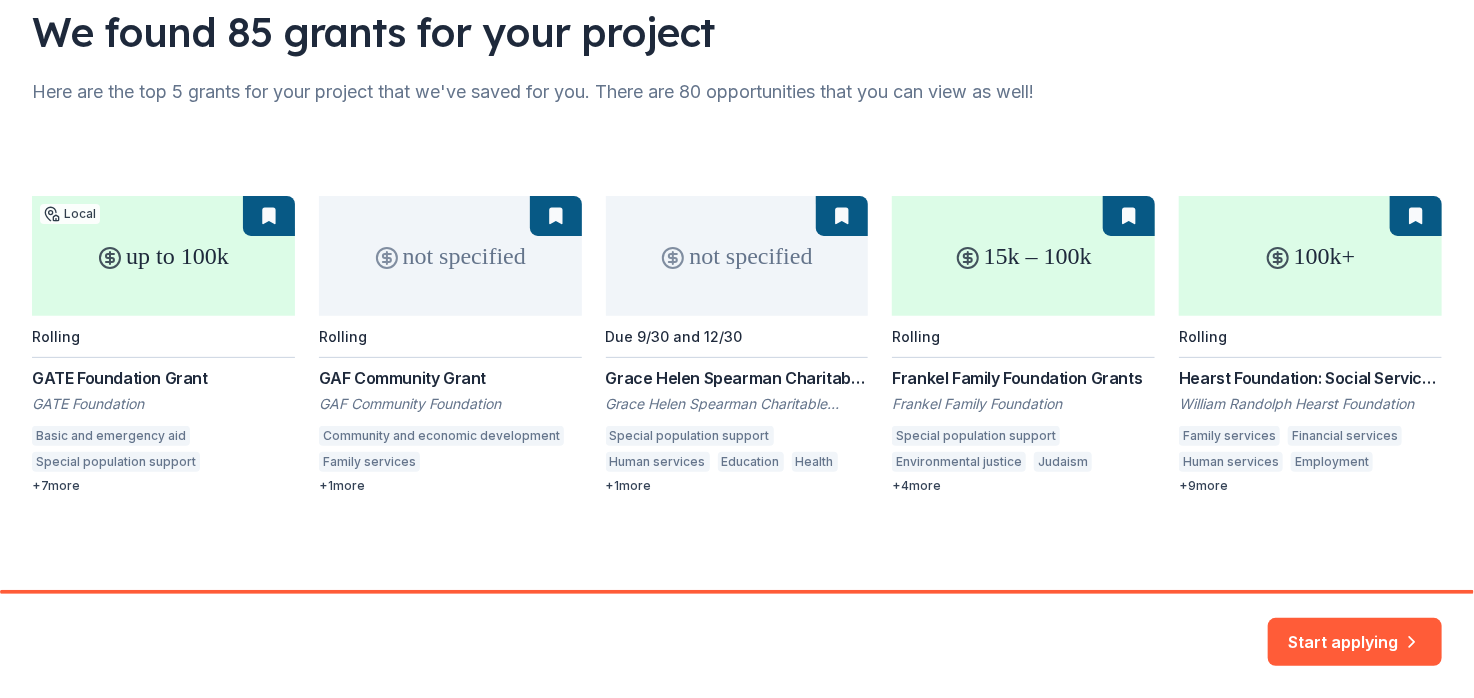 click on "up to 100k Local Rolling [ORGANIZATION] Grant [ORGANIZATION] [ORGANIZATION] Basic and emergency aid Special population support Child welfare Senior services Housing development Supportive housing Public safety Health care access Community health care +  7  more not specified Rolling GAF [ORGANIZATION] GAF [ORGANIZATION] Community and economic development Family services Housing development Job services +  1  more not specified Due 9/30 and 12/30 Grace Helen Spearman Charitable Foundation Grant Grace Helen Spearman Charitable Foundation Special population support Human services Education Health Arts and culture +  1  more 15k – 100k Rolling Frankel Family Foundation Grants Frankel Family Foundation Special population support Environmental justice Judaism Cultural awareness Renewable energy Antidiscrimination Immigrants' rights +  4  more 100k+ Rolling Hearst Foundation: Social Service Grant William Randolph Hearst Foundation Family services Financial services Human services Employment Housing development +  9" at bounding box center [737, 345] 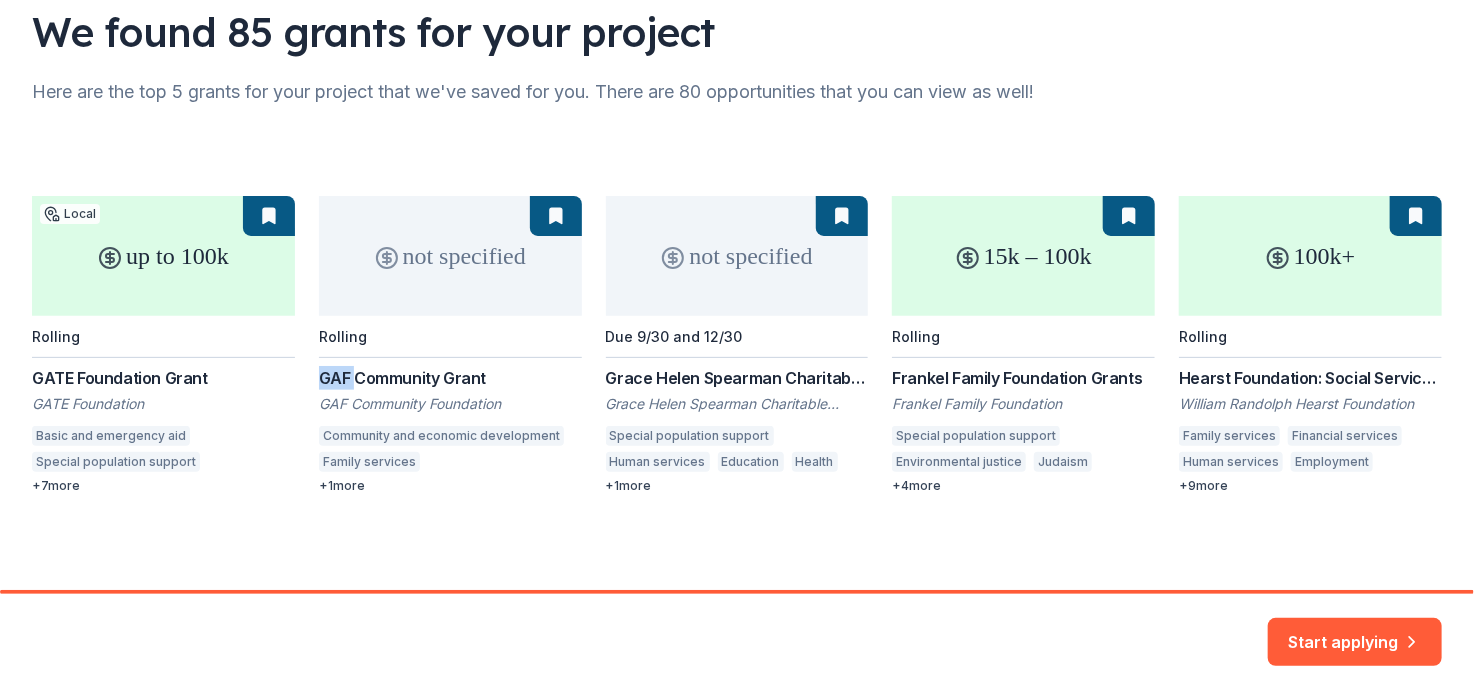 click on "up to 100k Local Rolling [ORGANIZATION] Grant [ORGANIZATION] [ORGANIZATION] Basic and emergency aid Special population support Child welfare Senior services Housing development Supportive housing Public safety Health care access Community health care +  7  more not specified Rolling GAF [ORGANIZATION] GAF [ORGANIZATION] Community and economic development Family services Housing development Job services +  1  more not specified Due 9/30 and 12/30 Grace Helen Spearman Charitable Foundation Grant Grace Helen Spearman Charitable Foundation Special population support Human services Education Health Arts and culture +  1  more 15k – 100k Rolling Frankel Family Foundation Grants Frankel Family Foundation Special population support Environmental justice Judaism Cultural awareness Renewable energy Antidiscrimination Immigrants' rights +  4  more 100k+ Rolling Hearst Foundation: Social Service Grant William Randolph Hearst Foundation Family services Financial services Human services Employment Housing development +  9" at bounding box center [737, 345] 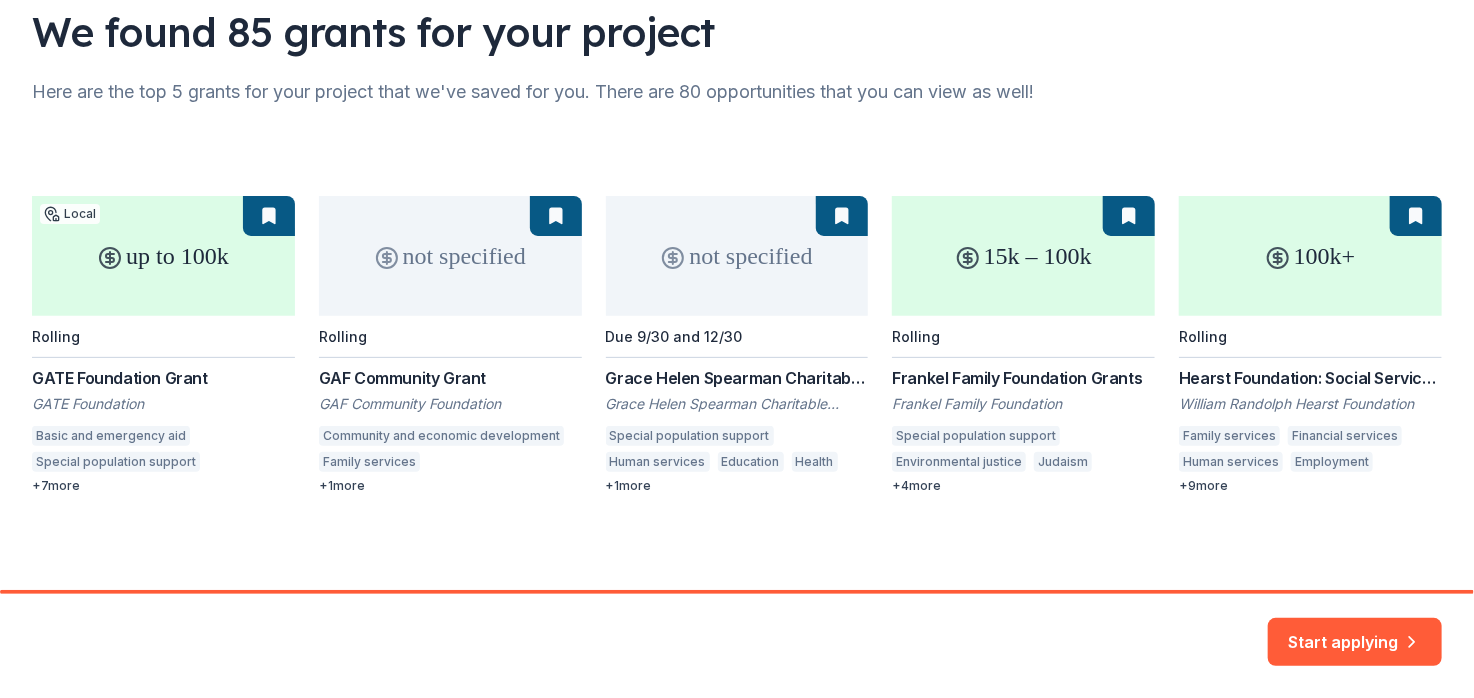 drag, startPoint x: 340, startPoint y: 378, endPoint x: 400, endPoint y: 406, distance: 66.211784 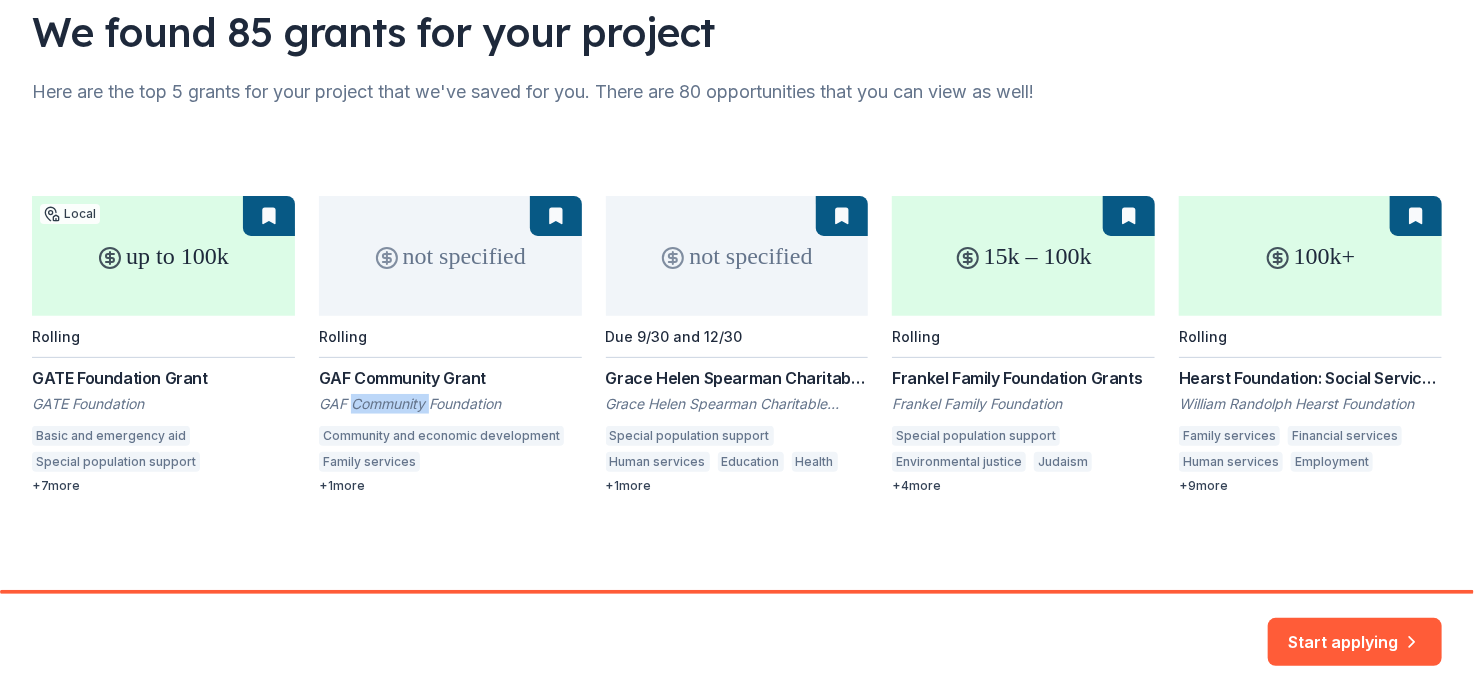 click on "up to 100k Local Rolling [ORGANIZATION] Grant [ORGANIZATION] [ORGANIZATION] Basic and emergency aid Special population support Child welfare Senior services Housing development Supportive housing Public safety Health care access Community health care +  7  more not specified Rolling GAF [ORGANIZATION] GAF [ORGANIZATION] Community and economic development Family services Housing development Job services +  1  more not specified Due 9/30 and 12/30 Grace Helen Spearman Charitable Foundation Grant Grace Helen Spearman Charitable Foundation Special population support Human services Education Health Arts and culture +  1  more 15k – 100k Rolling Frankel Family Foundation Grants Frankel Family Foundation Special population support Environmental justice Judaism Cultural awareness Renewable energy Antidiscrimination Immigrants' rights +  4  more 100k+ Rolling Hearst Foundation: Social Service Grant William Randolph Hearst Foundation Family services Financial services Human services Employment Housing development +  9" at bounding box center (737, 345) 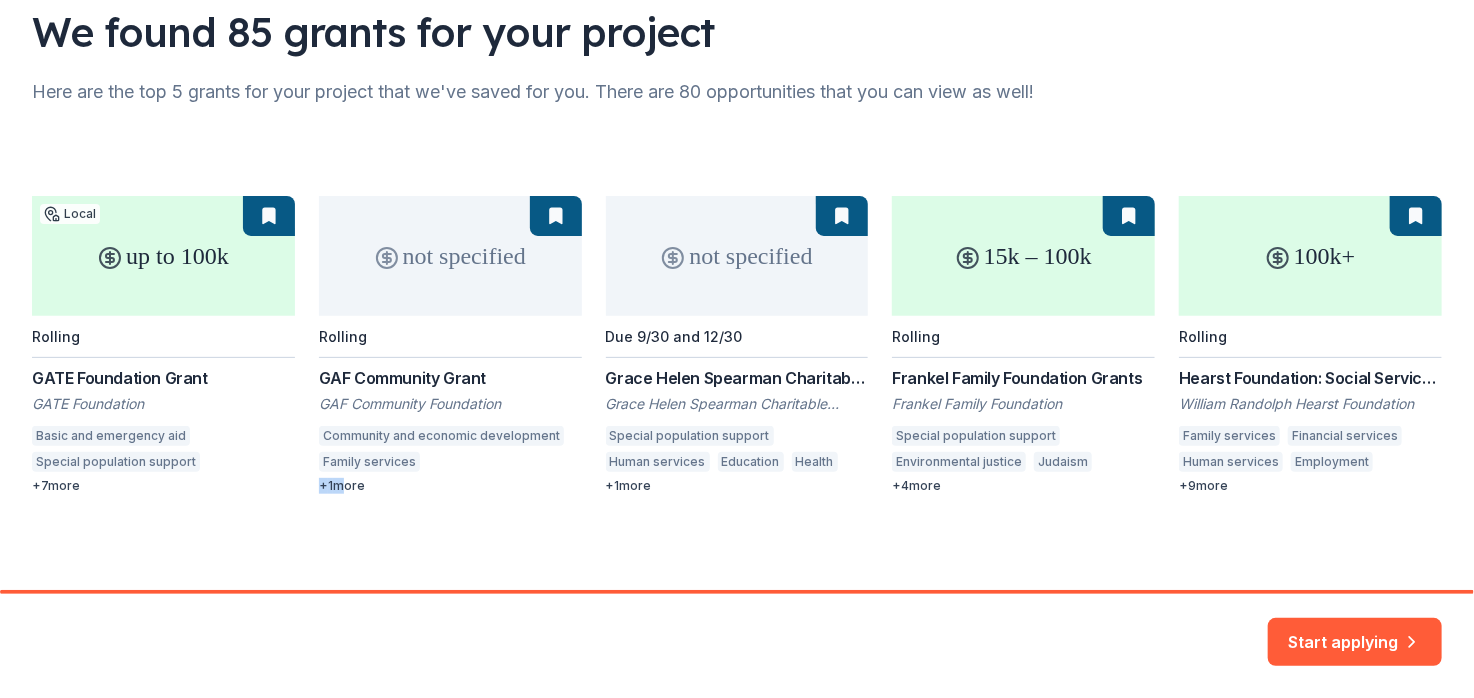 drag, startPoint x: 400, startPoint y: 406, endPoint x: 335, endPoint y: 485, distance: 102.30347 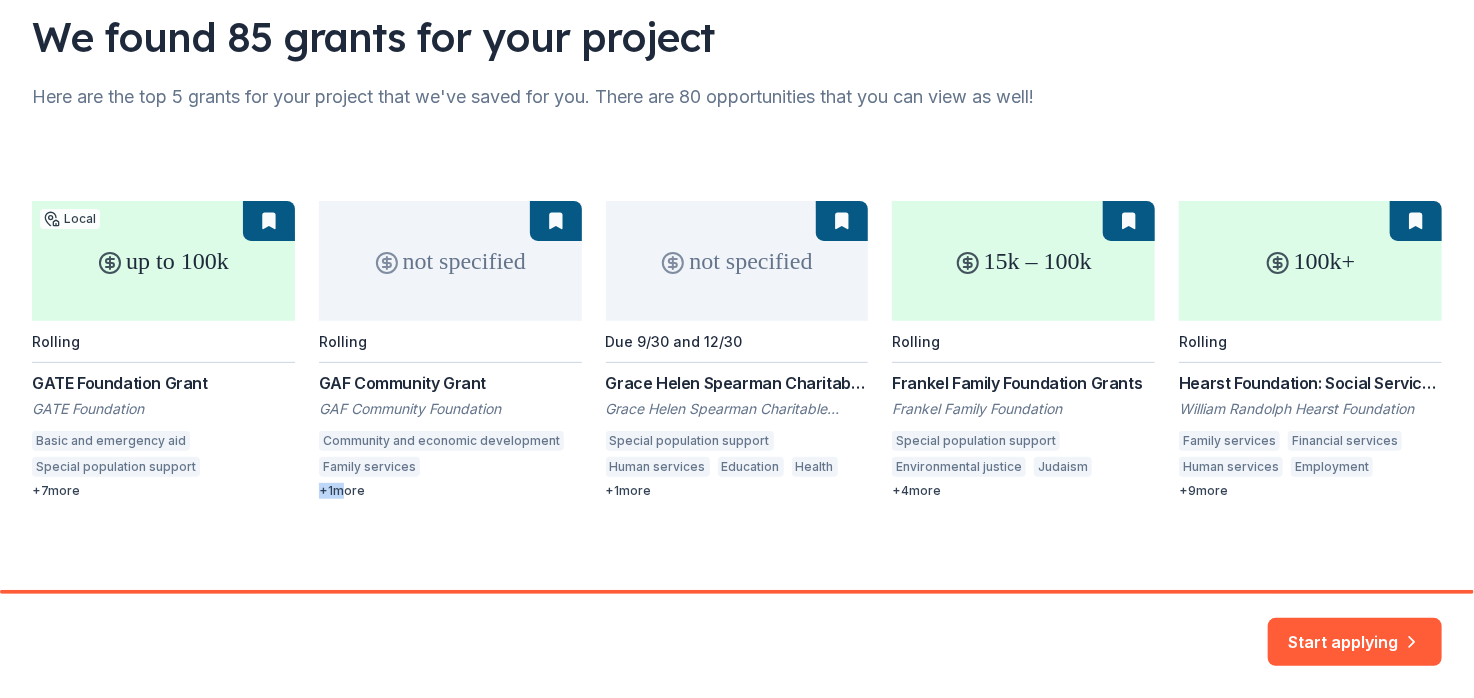 scroll, scrollTop: 155, scrollLeft: 0, axis: vertical 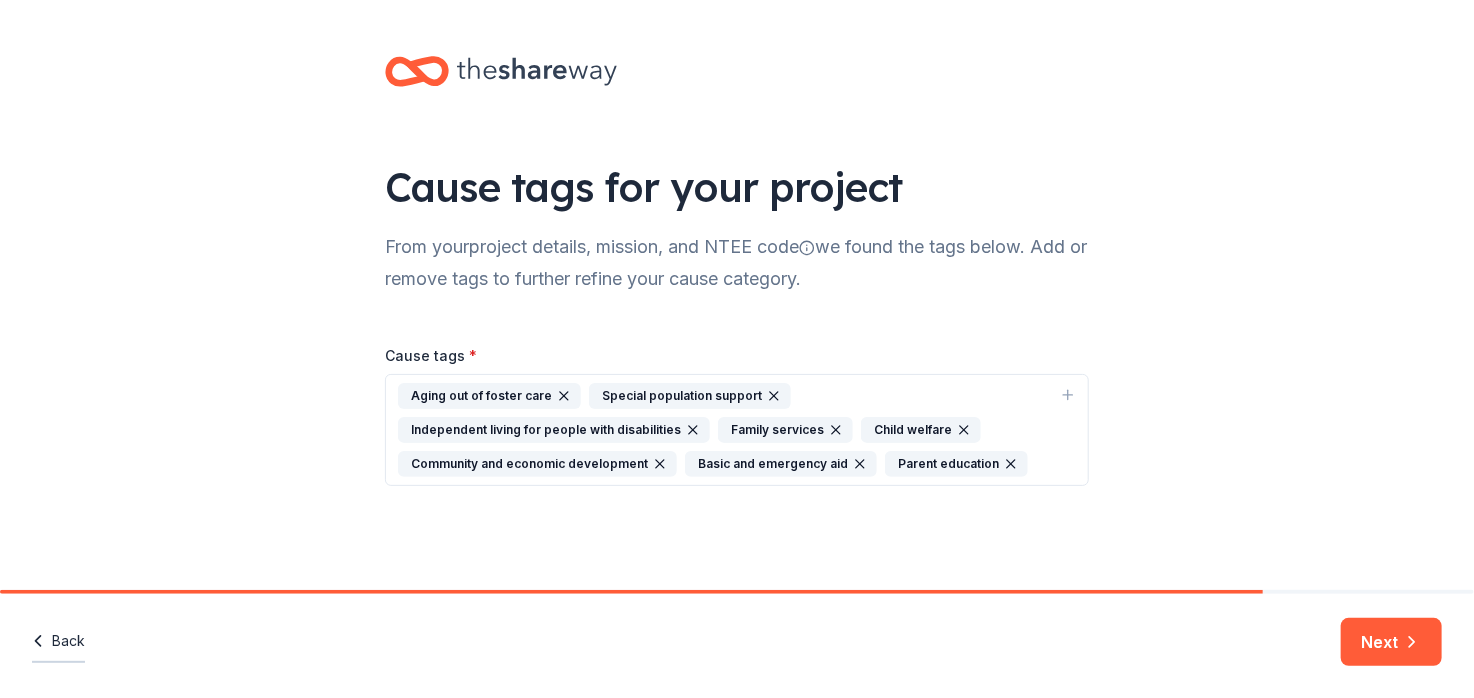 click 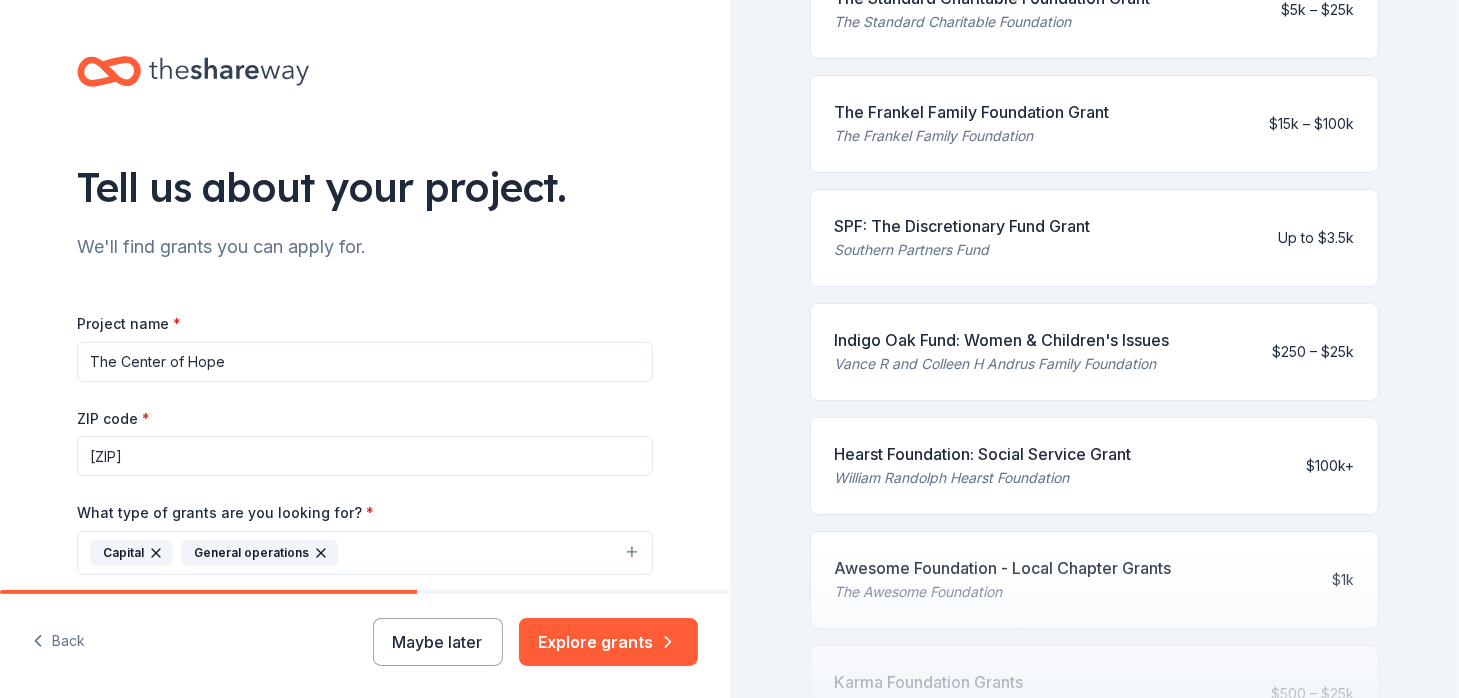 scroll, scrollTop: 895, scrollLeft: 0, axis: vertical 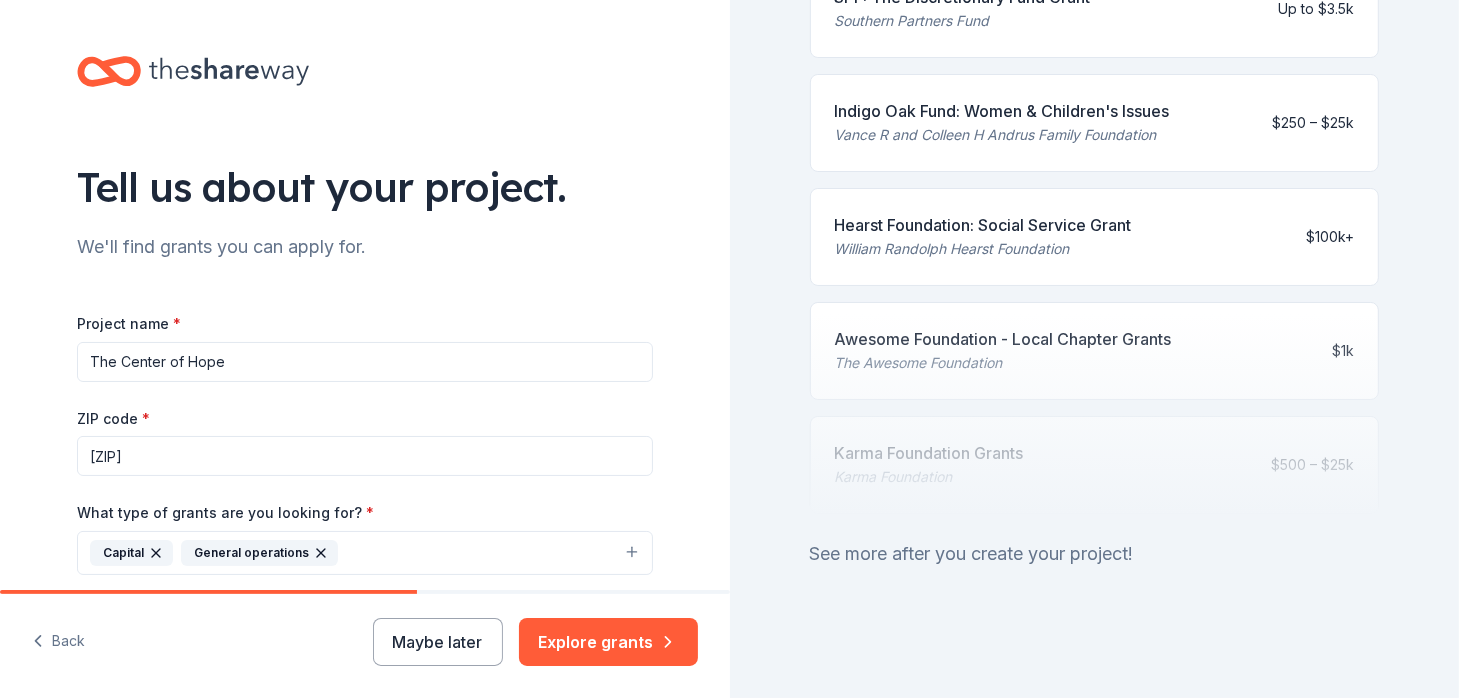 click on "Explore grants" at bounding box center [608, 642] 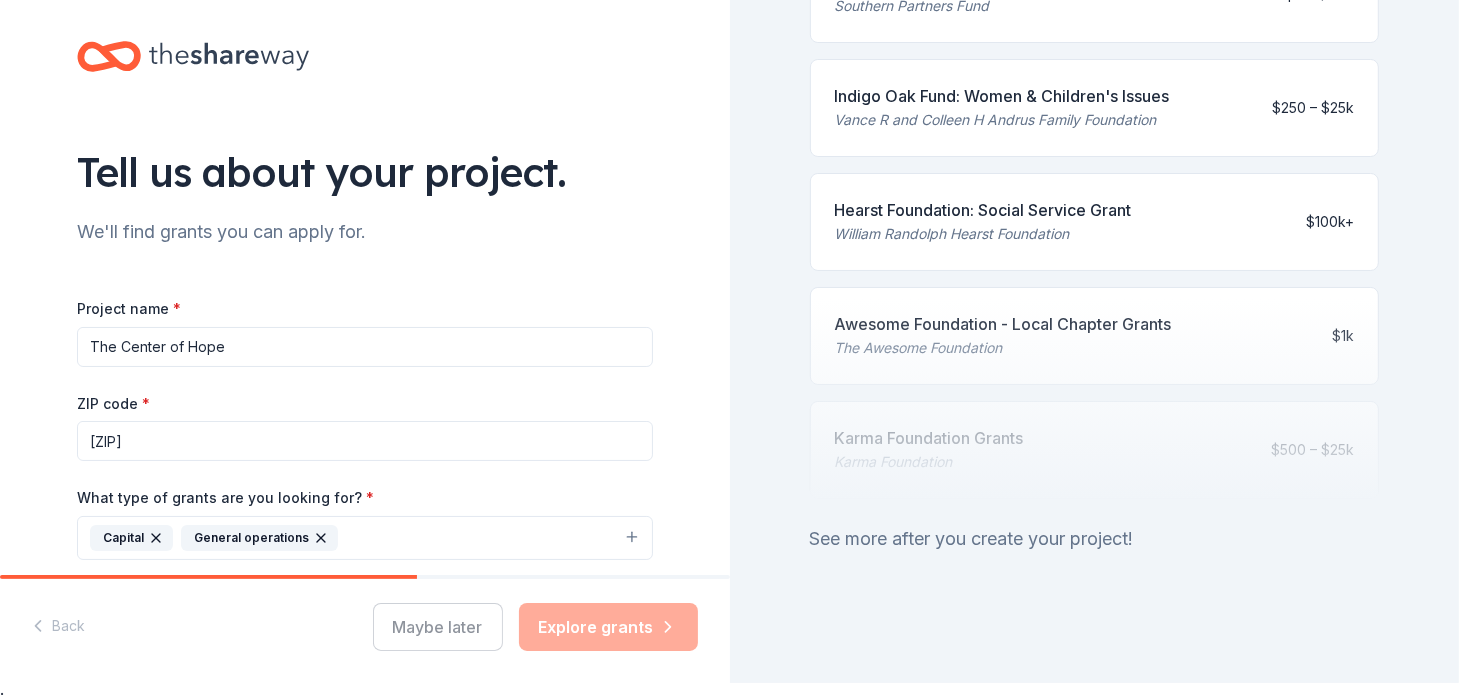 scroll, scrollTop: 24, scrollLeft: 0, axis: vertical 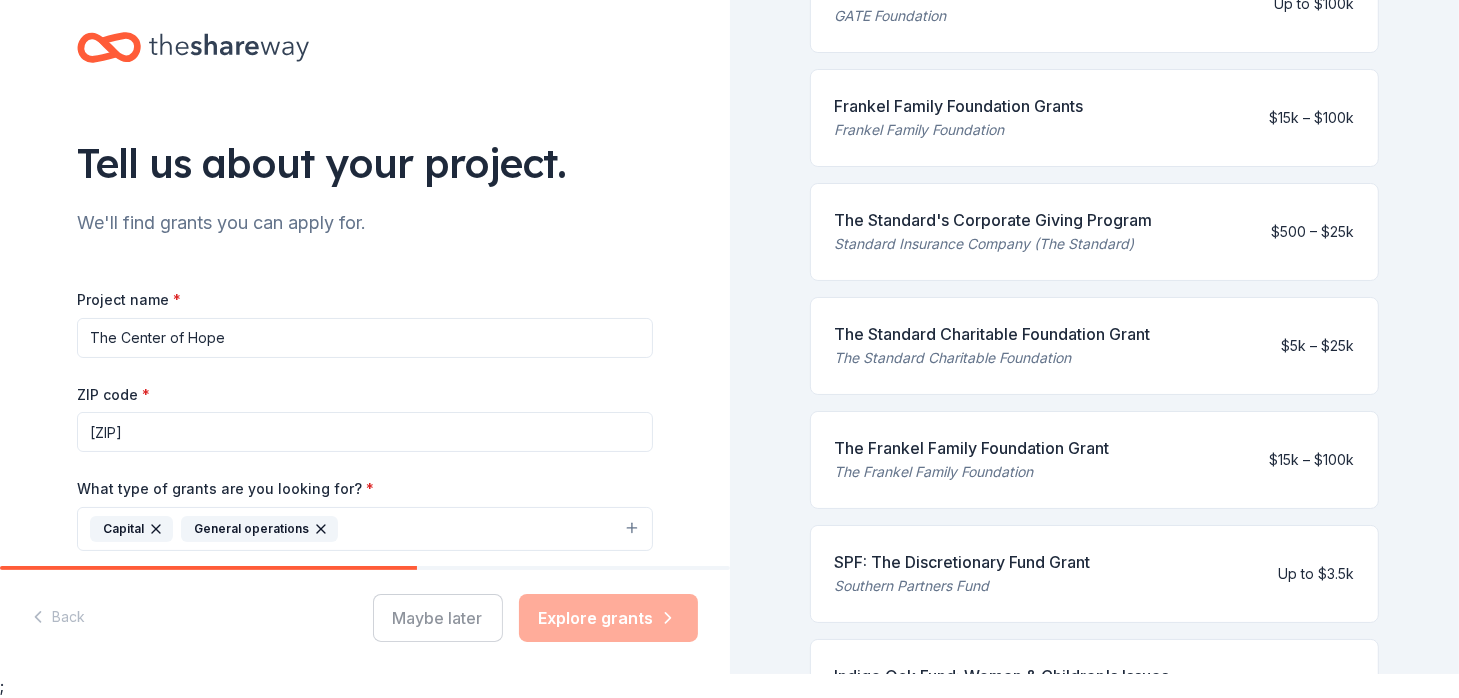 click on "Tell us about your project. We'll find grants you can apply for. Project name * The Center of Hope ZIP code * [ZIP] What type of grants are you looking for? * Capital General operations What is your project about? * We use this to match you to relevant grant opportunities. See examples We recommend at least 300 characters to get the best grant matches. Send me reminders Email me reminders of grant application deadlines" at bounding box center [365, 505] 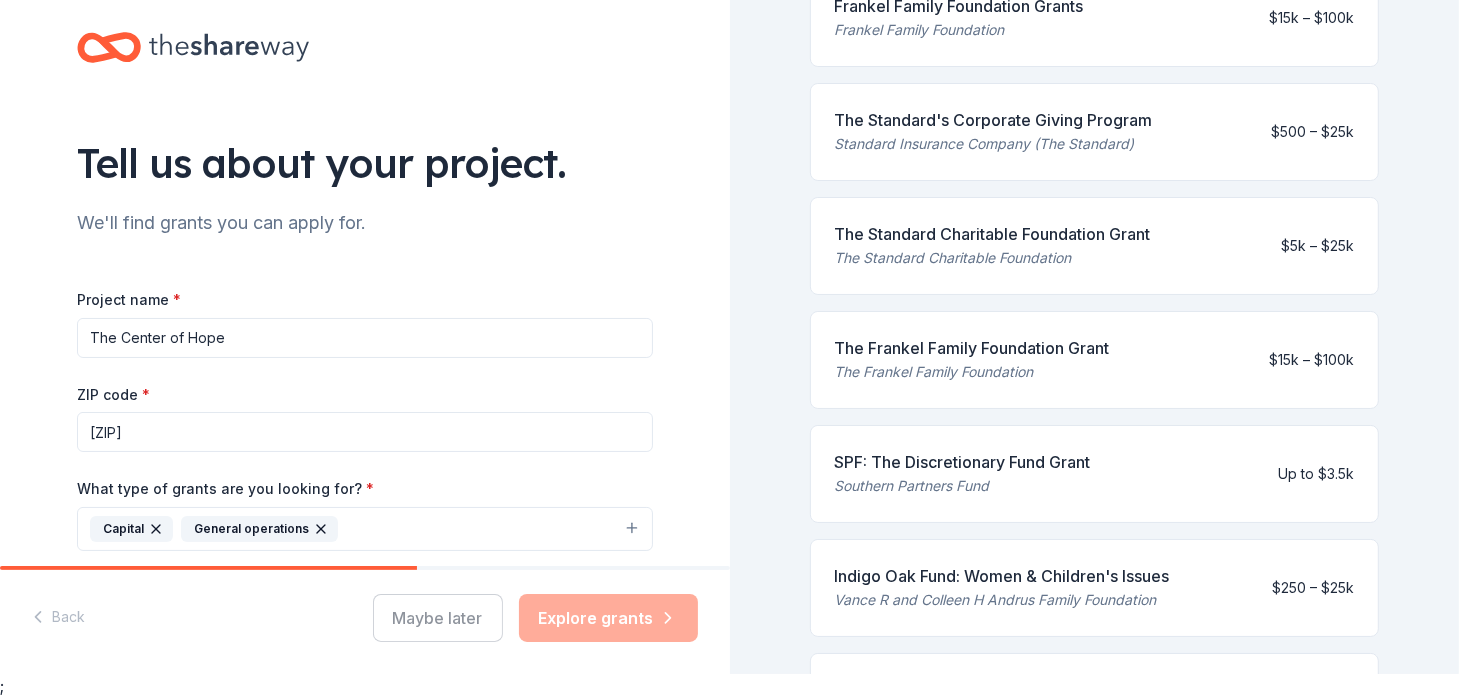 scroll, scrollTop: 0, scrollLeft: 0, axis: both 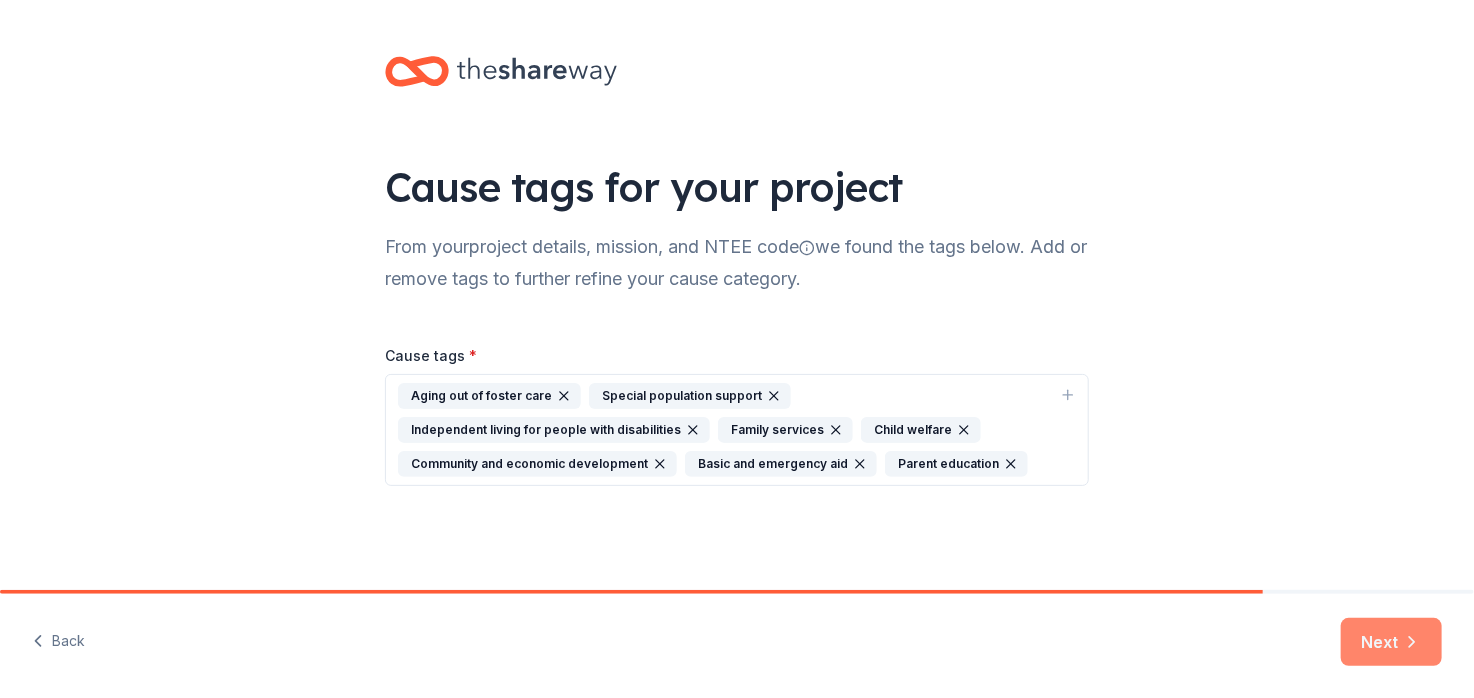 click on "Next" at bounding box center (1391, 642) 